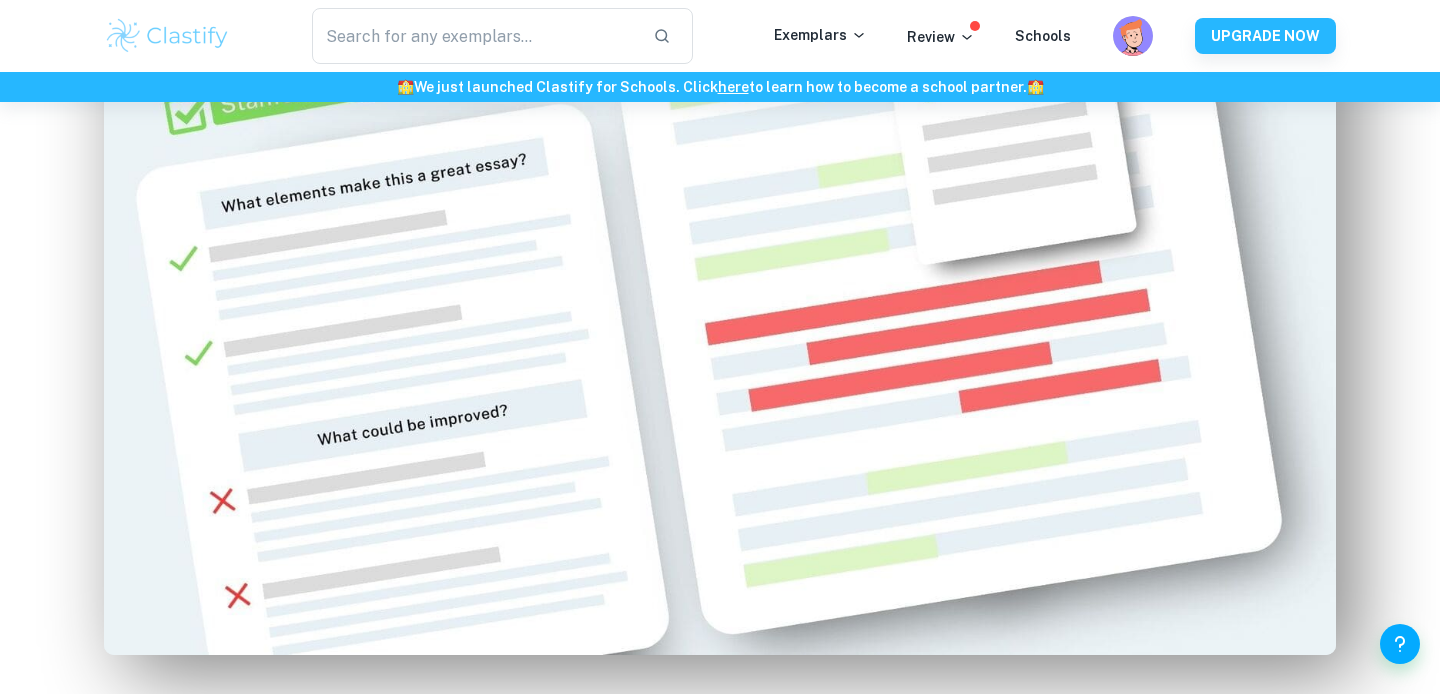scroll, scrollTop: 1235, scrollLeft: 0, axis: vertical 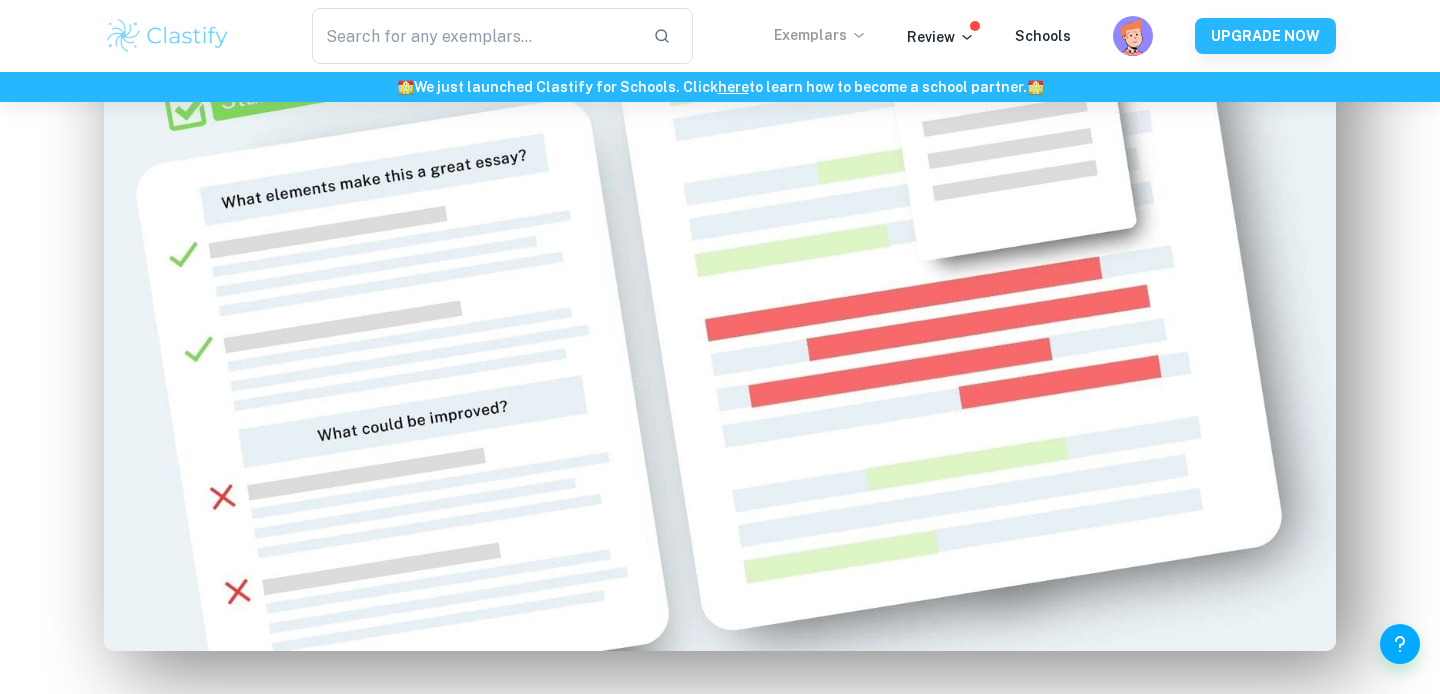 click on "Exemplars" at bounding box center (820, 35) 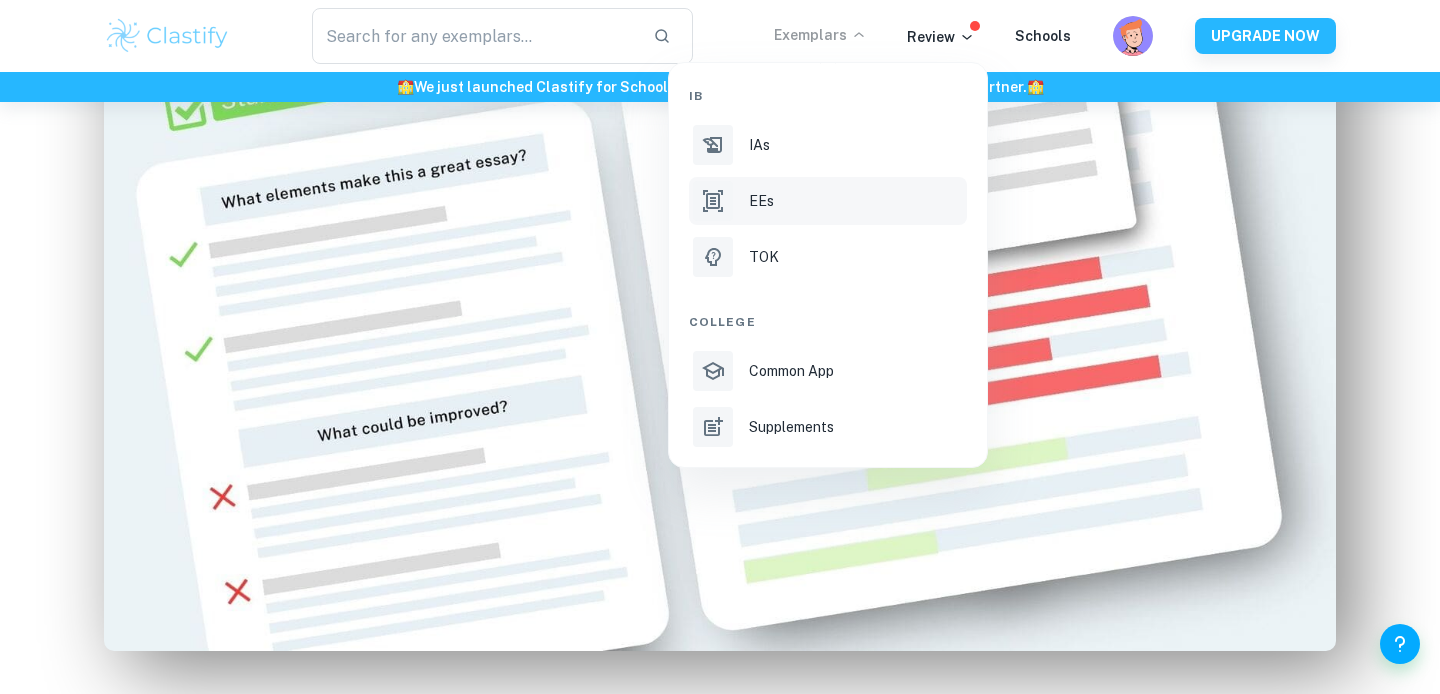 click on "EEs" at bounding box center (828, 201) 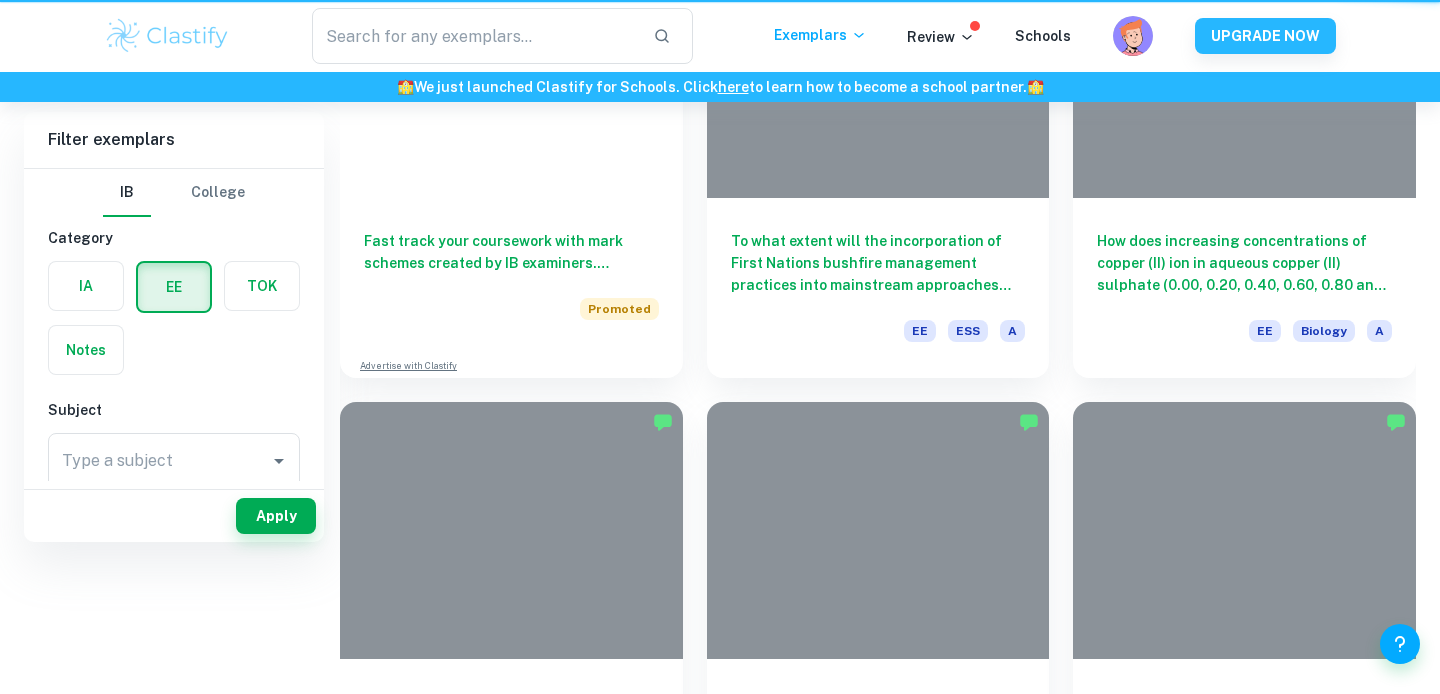 scroll, scrollTop: 0, scrollLeft: 0, axis: both 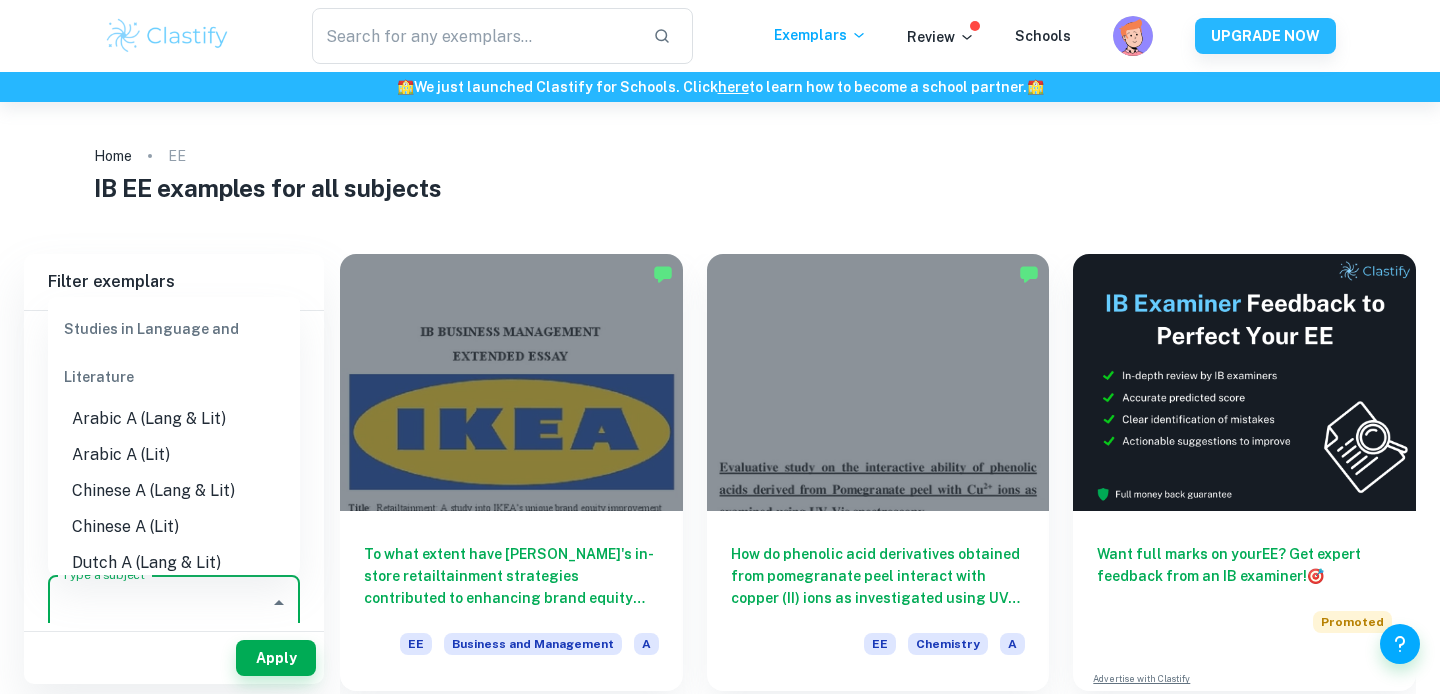 click on "Type a subject Type a subject" at bounding box center (174, 603) 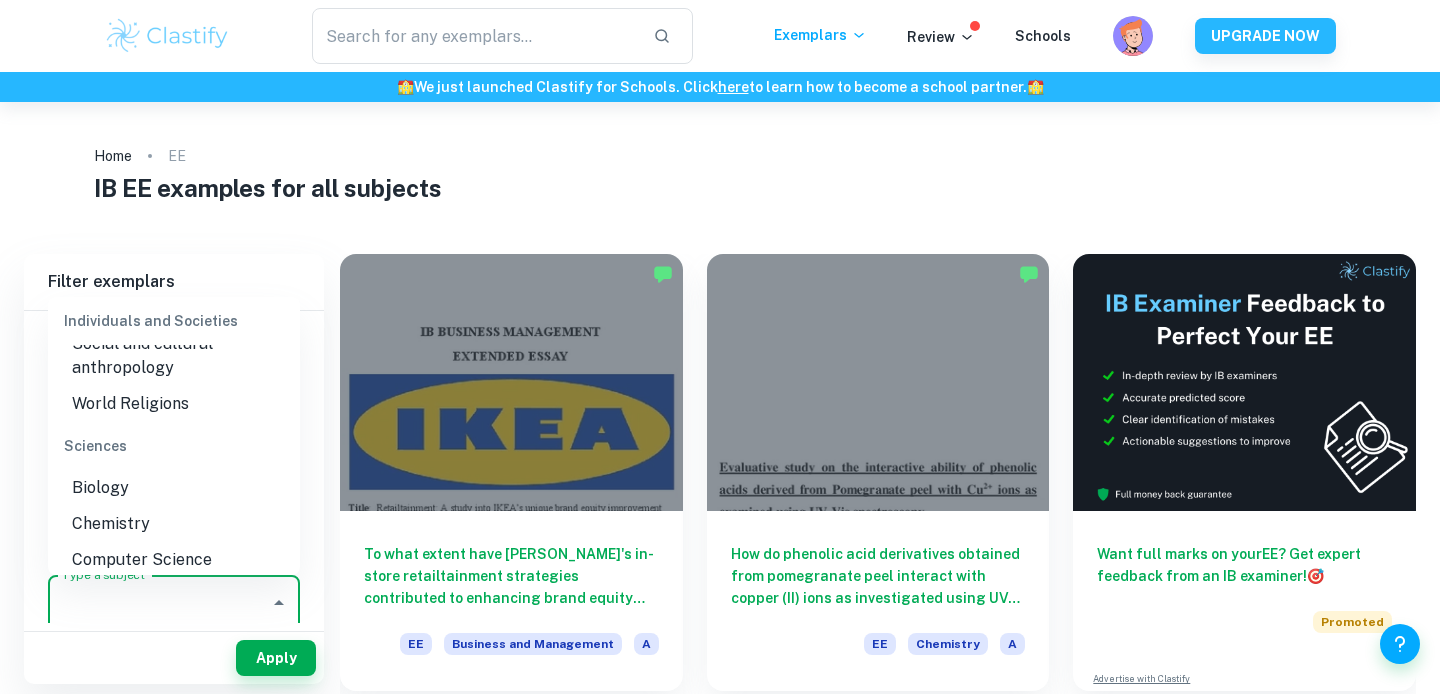 scroll, scrollTop: 2738, scrollLeft: 0, axis: vertical 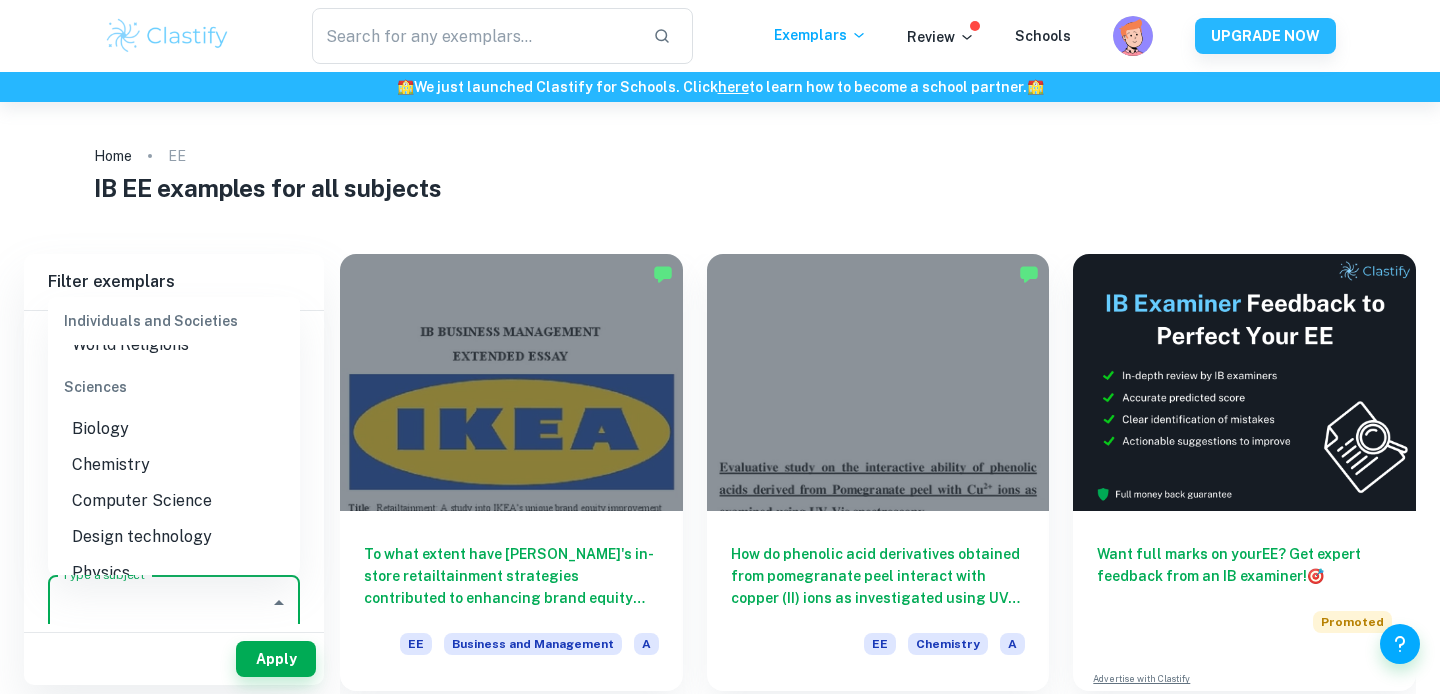 click on "Biology" at bounding box center (174, 429) 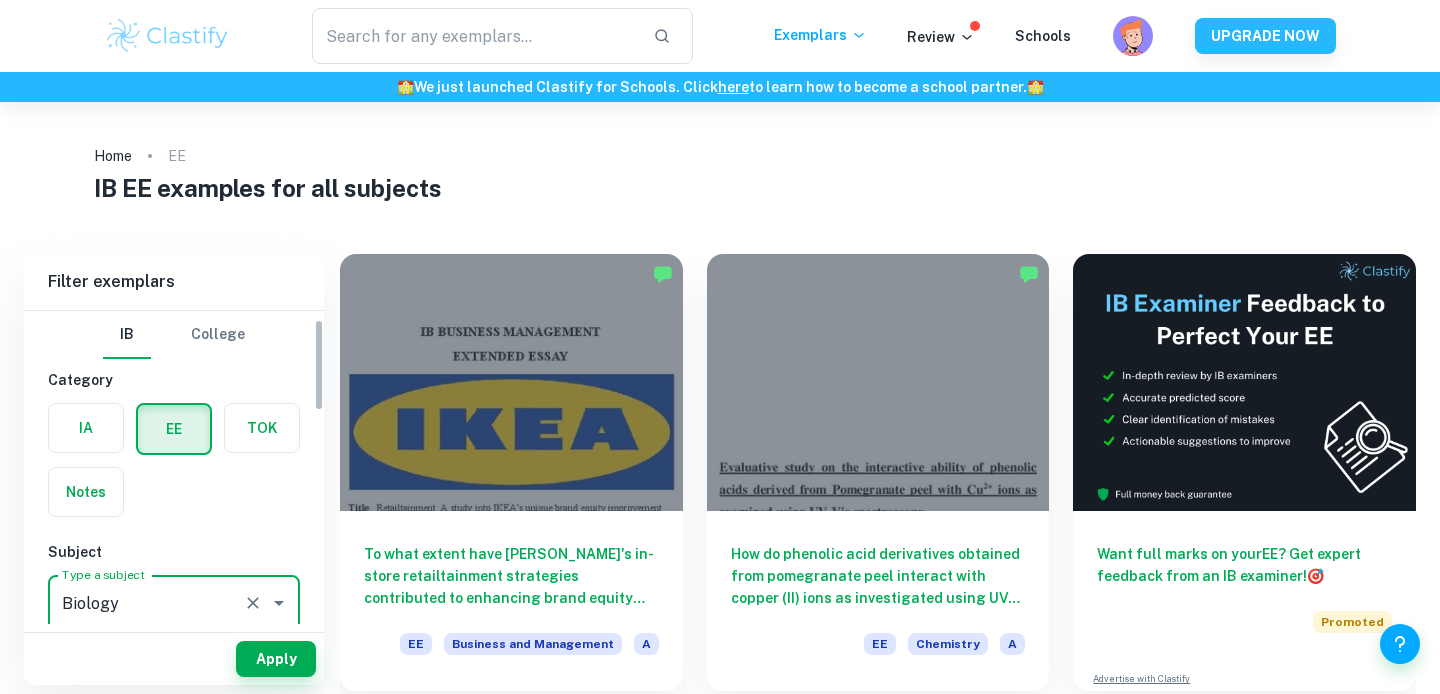 scroll, scrollTop: 68, scrollLeft: 0, axis: vertical 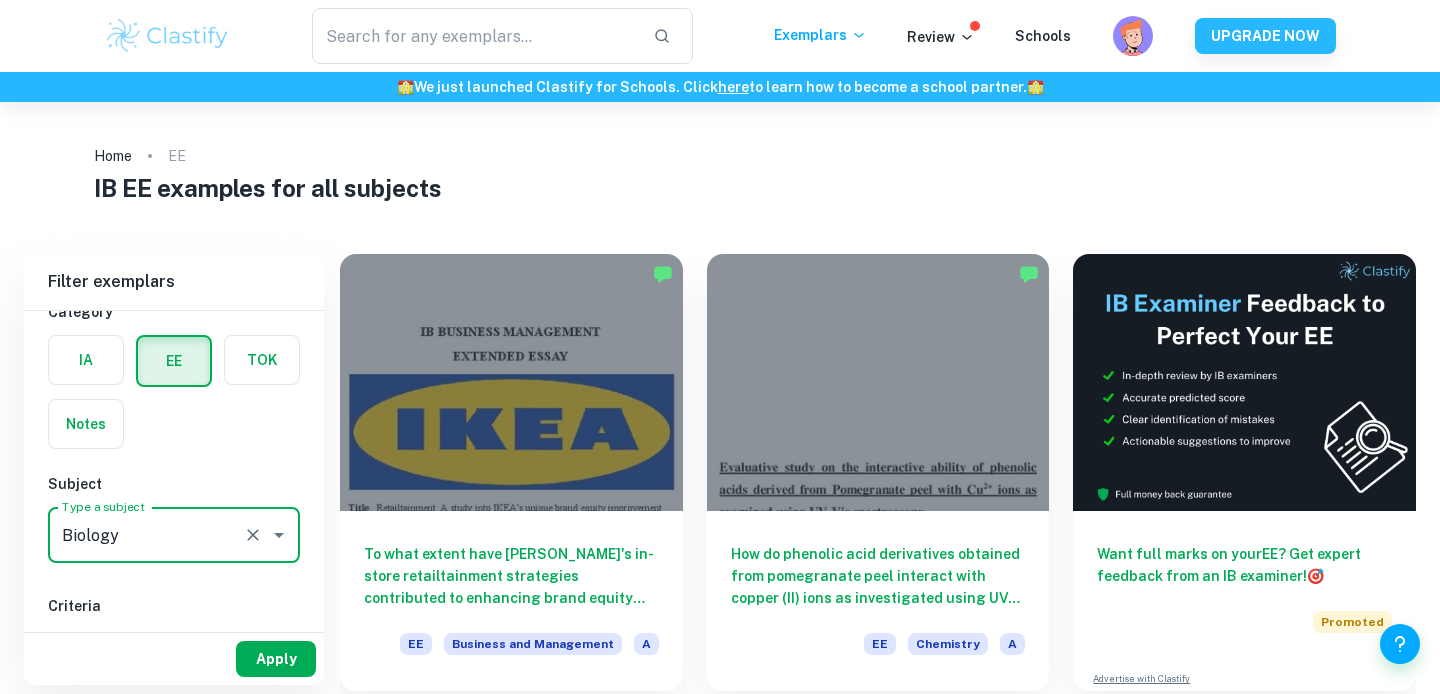 click on "Apply" at bounding box center [276, 659] 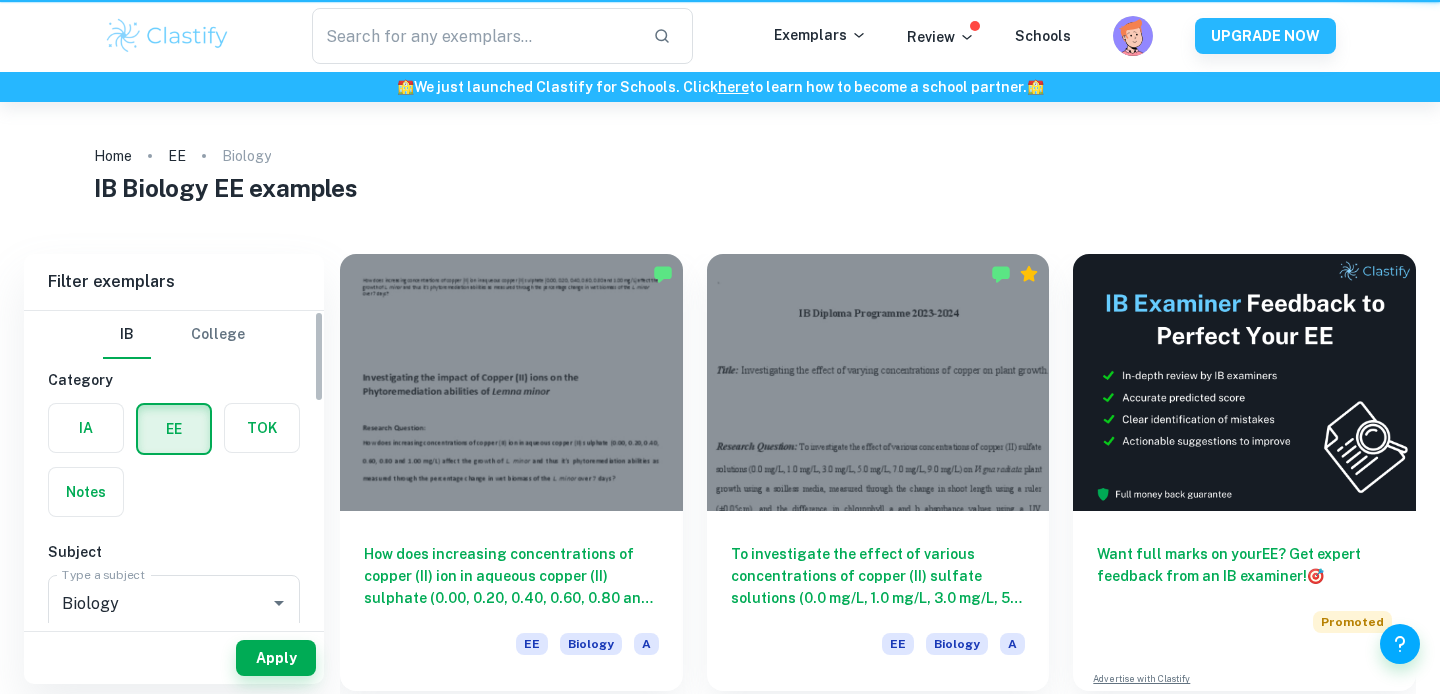 scroll, scrollTop: 0, scrollLeft: 0, axis: both 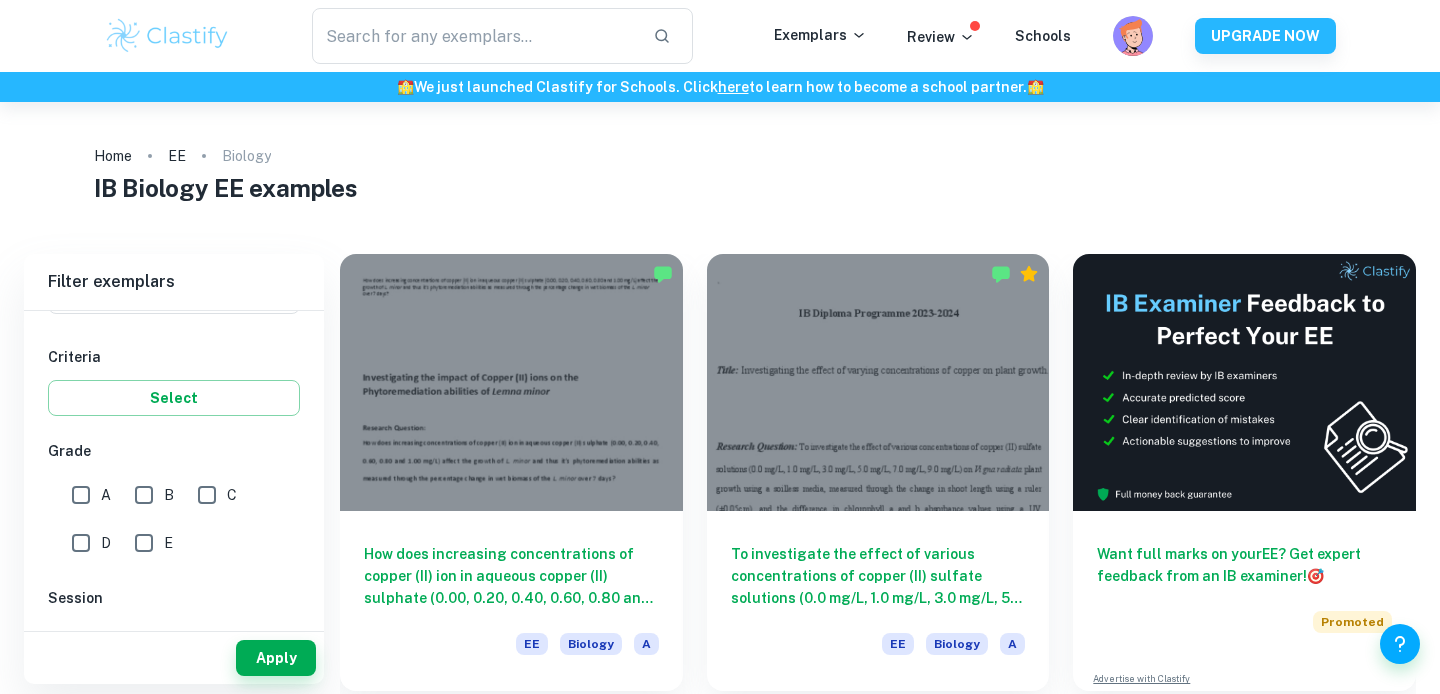 click on "A" at bounding box center [81, 495] 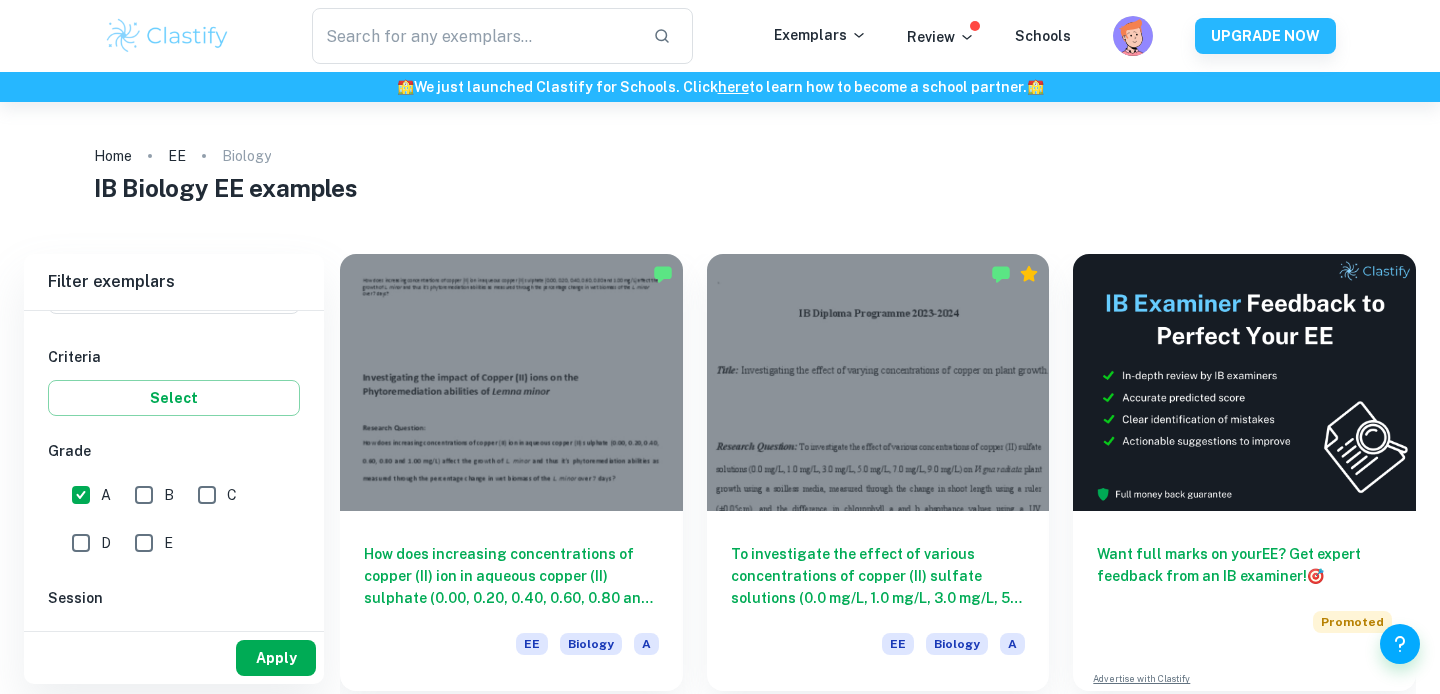 click on "Apply" at bounding box center (276, 658) 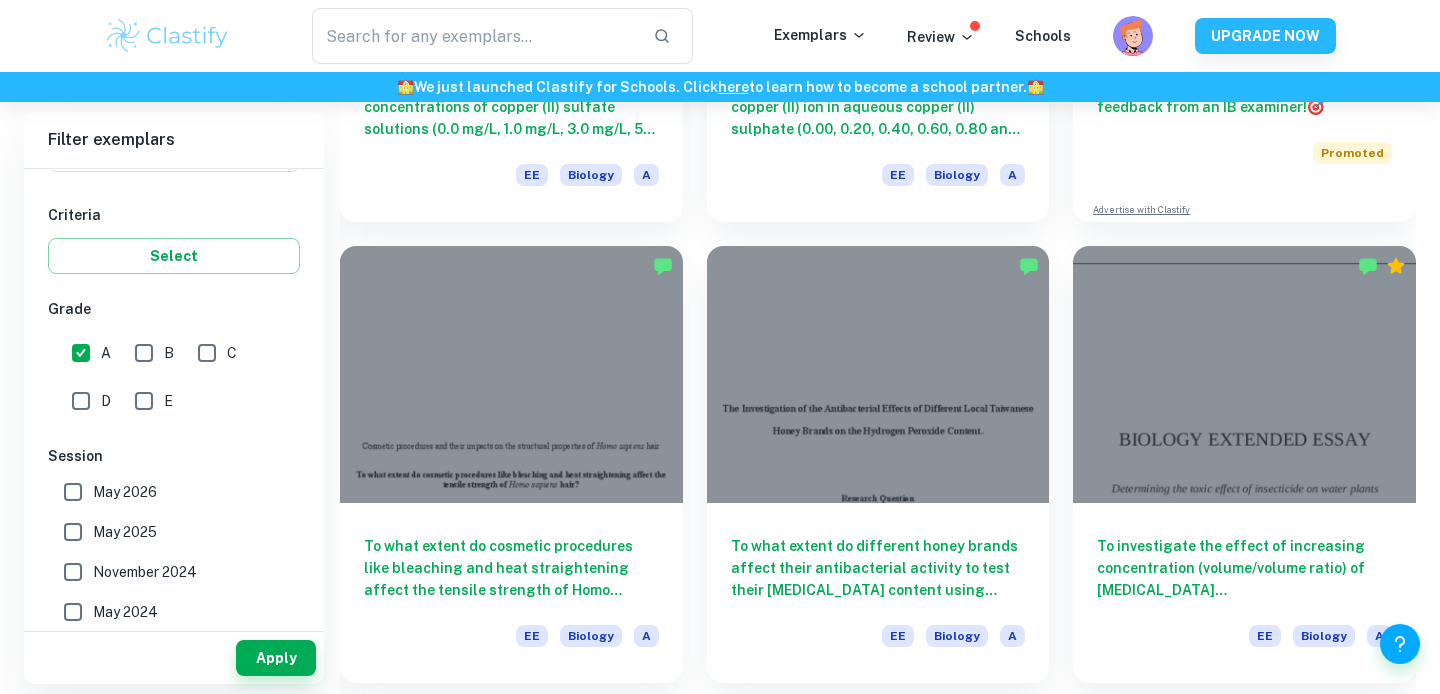 scroll, scrollTop: 0, scrollLeft: 0, axis: both 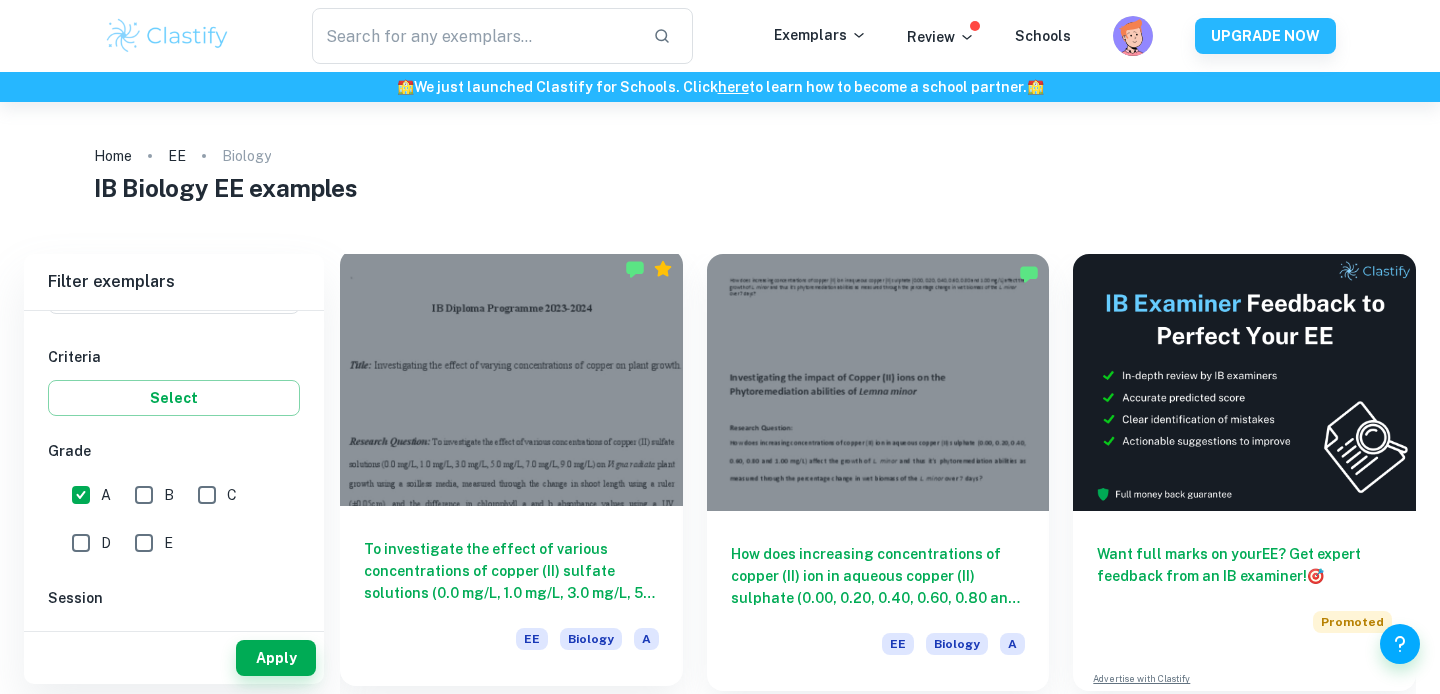 click at bounding box center [511, 377] 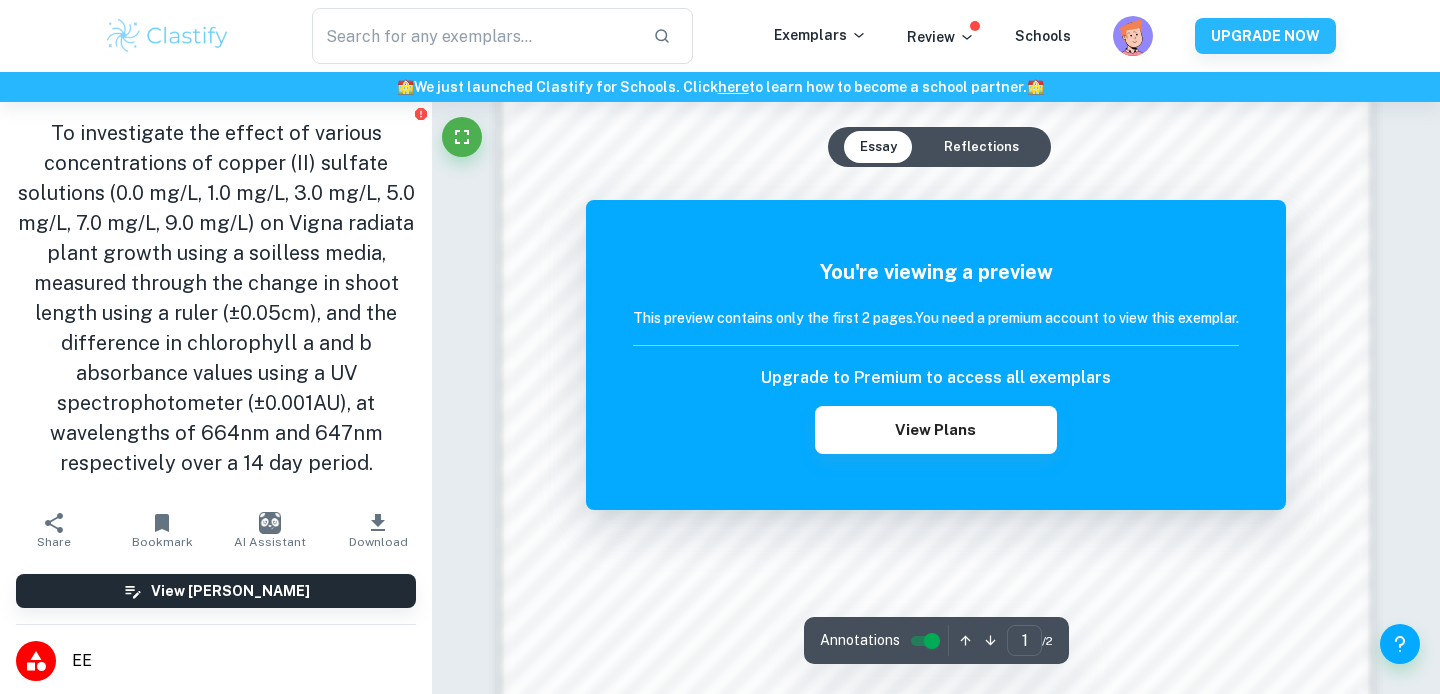 scroll, scrollTop: 1325, scrollLeft: 0, axis: vertical 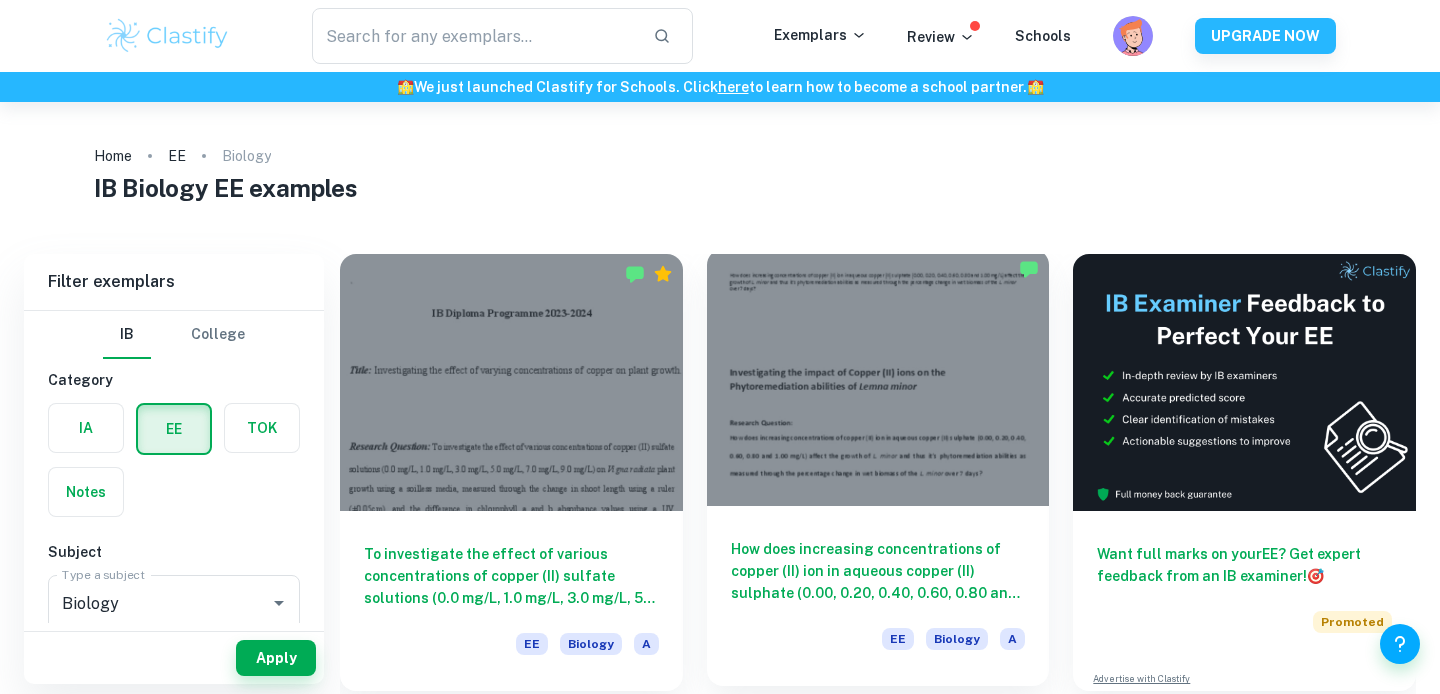 click at bounding box center [878, 377] 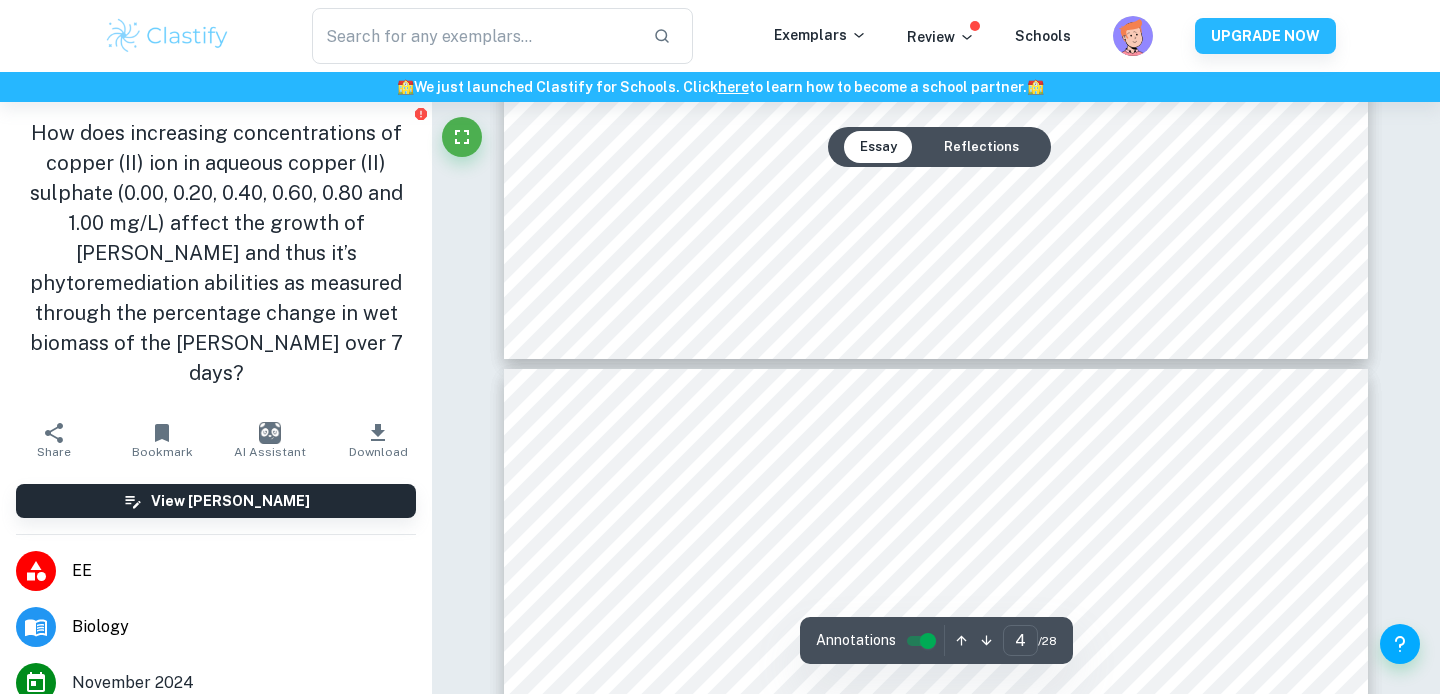 scroll, scrollTop: 3472, scrollLeft: 0, axis: vertical 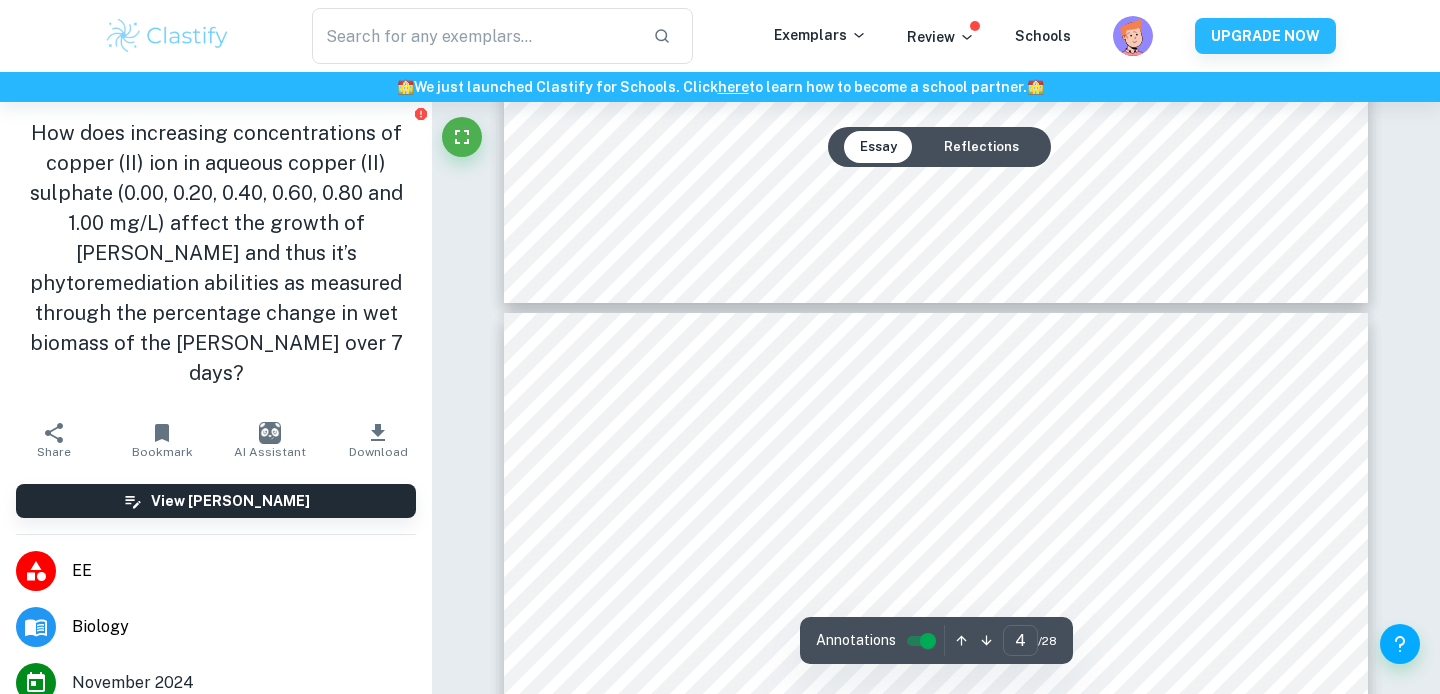click on "Reflections" at bounding box center (981, 147) 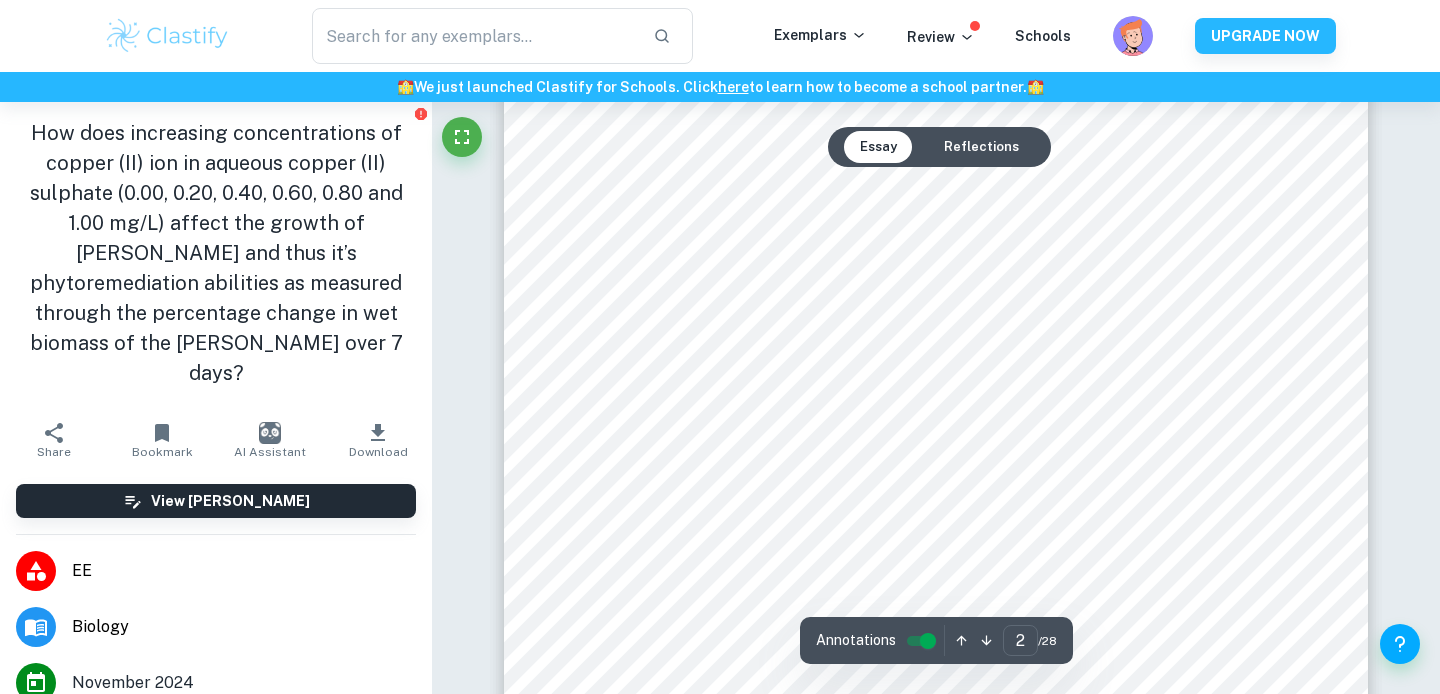 scroll, scrollTop: 1488, scrollLeft: 0, axis: vertical 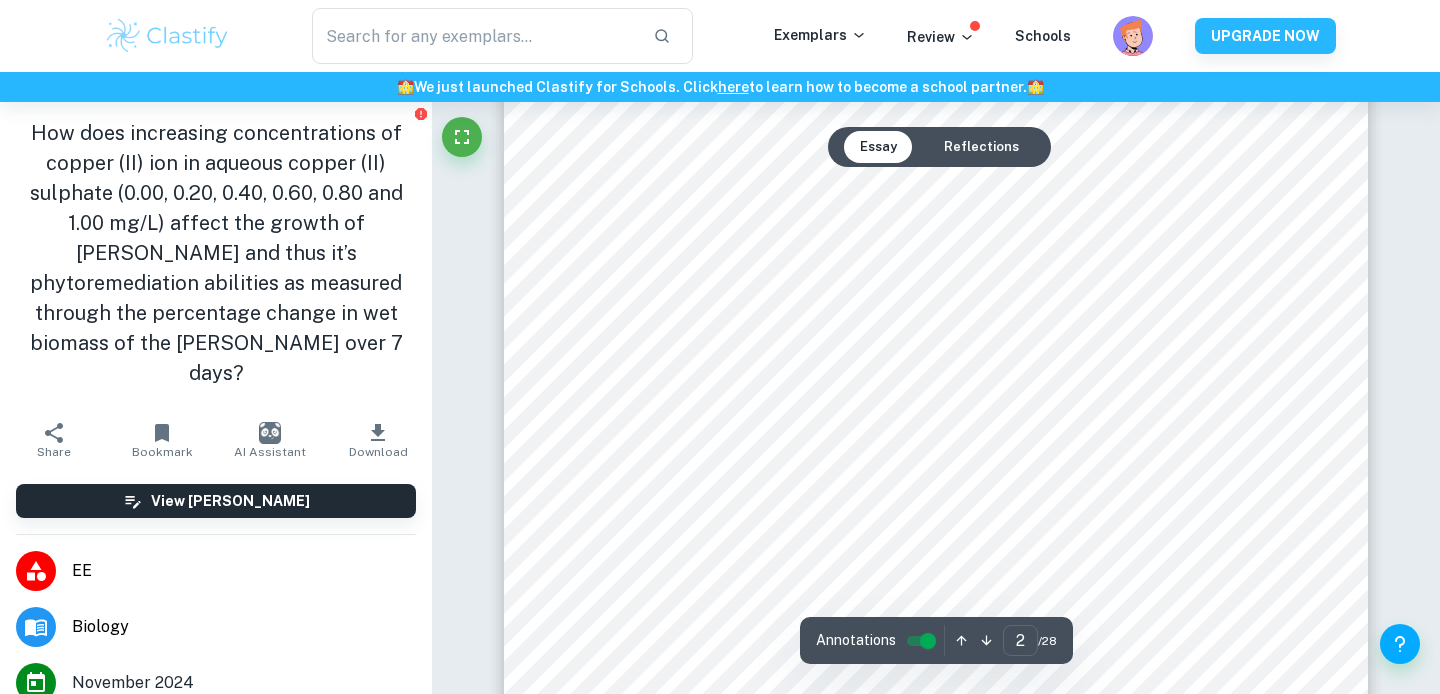 click on "Reflections" at bounding box center (981, 147) 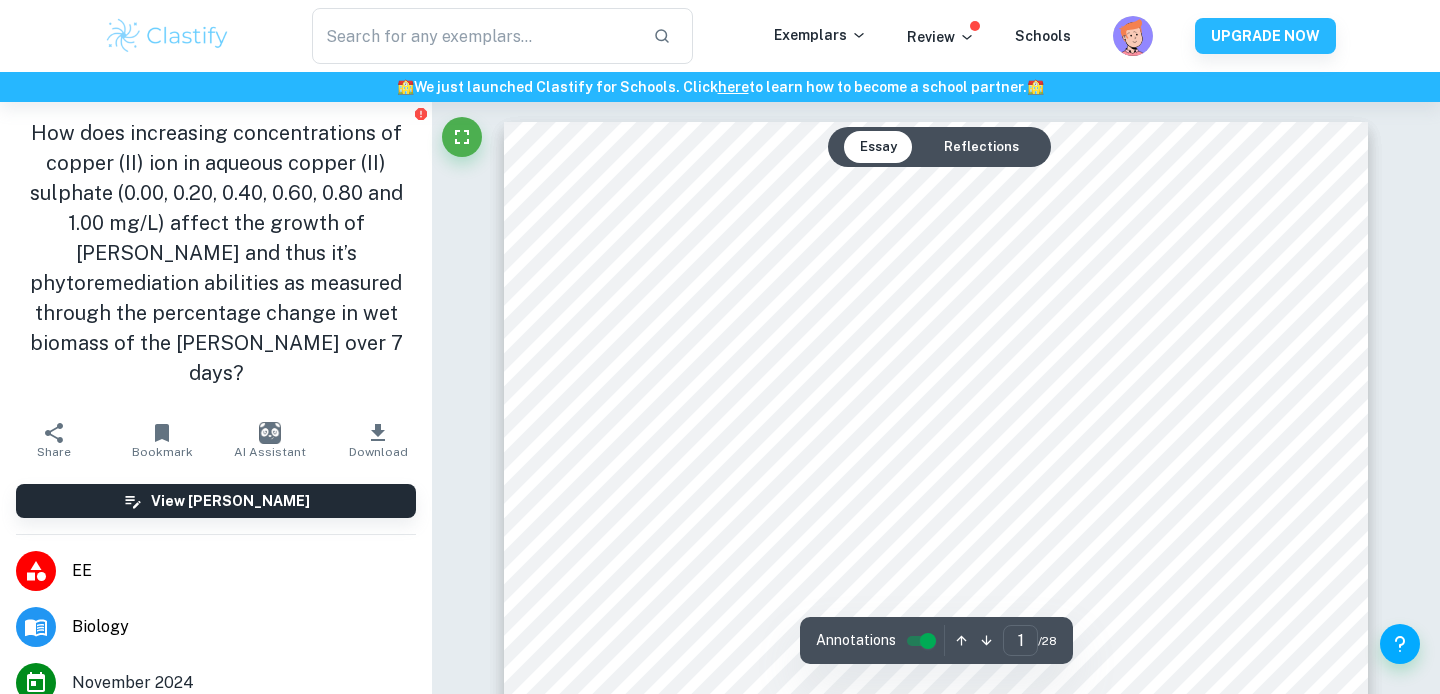 click on "Reflections" at bounding box center (981, 147) 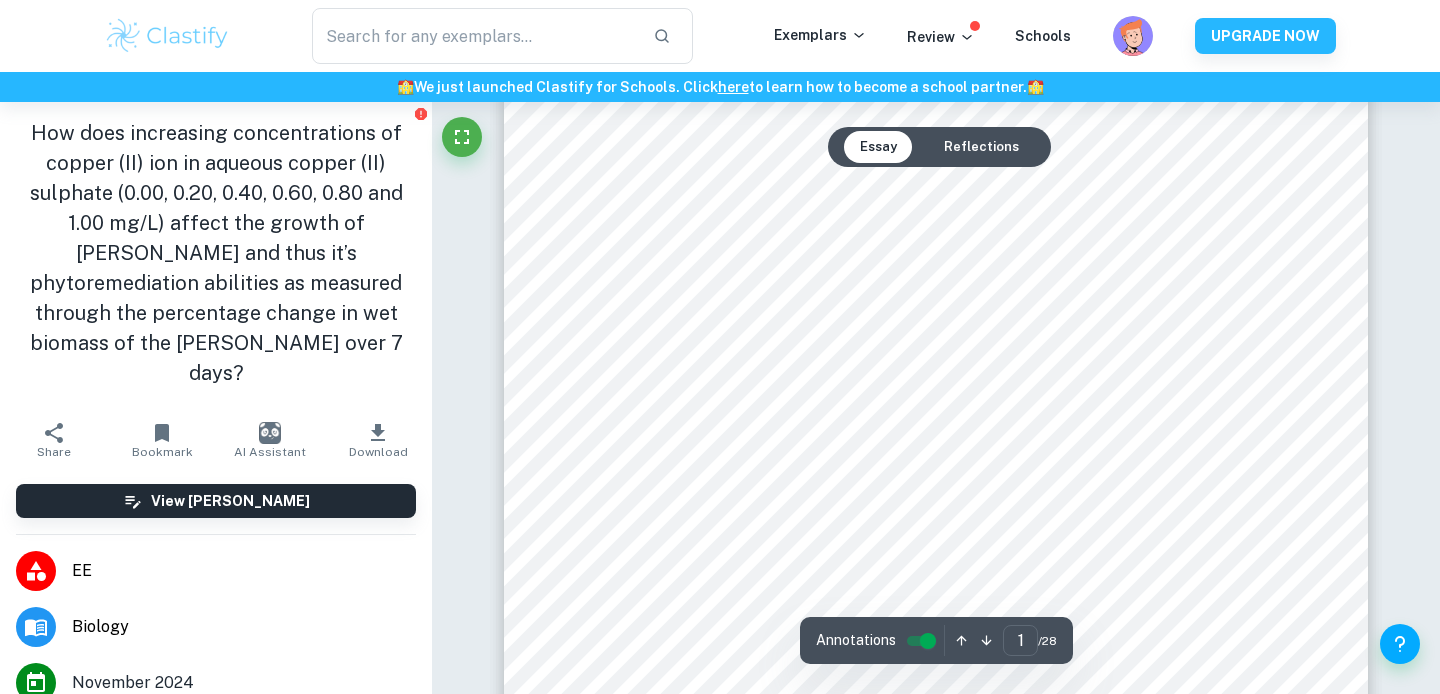 scroll, scrollTop: 432, scrollLeft: 0, axis: vertical 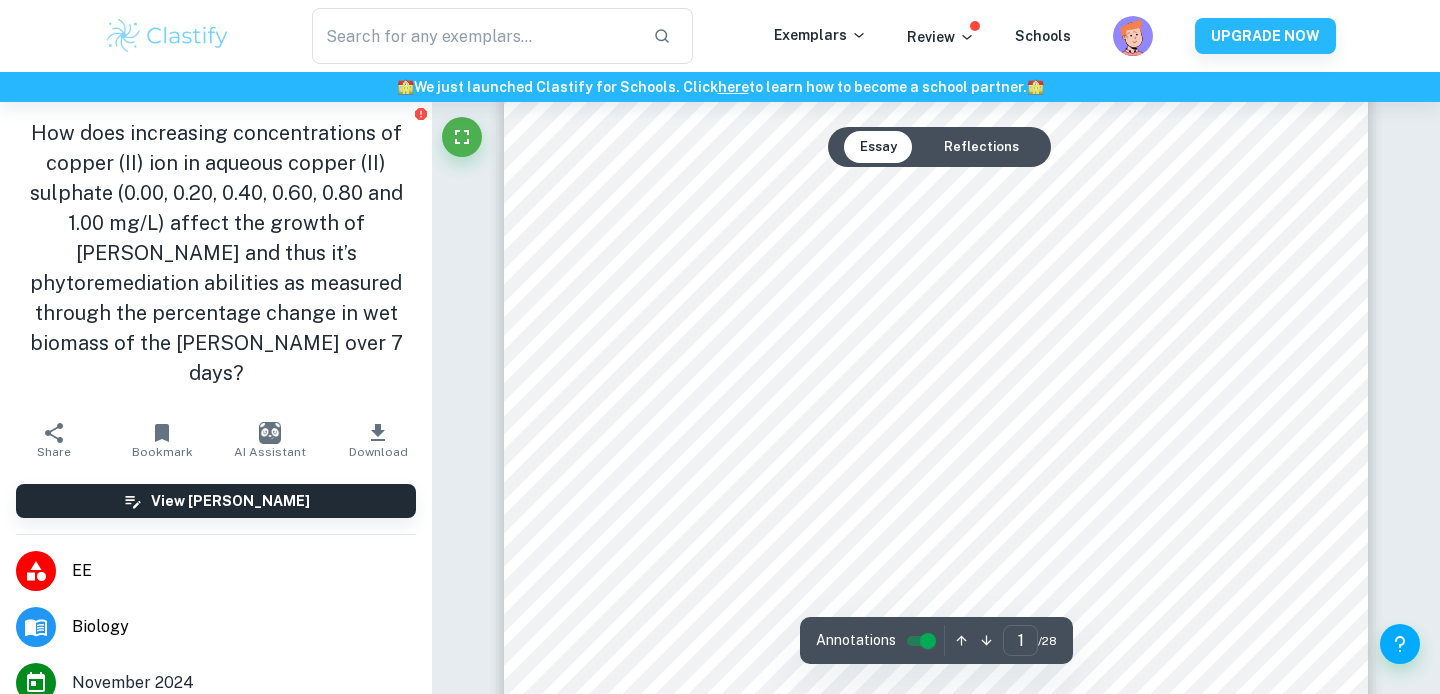 click on "Reflections" at bounding box center [981, 147] 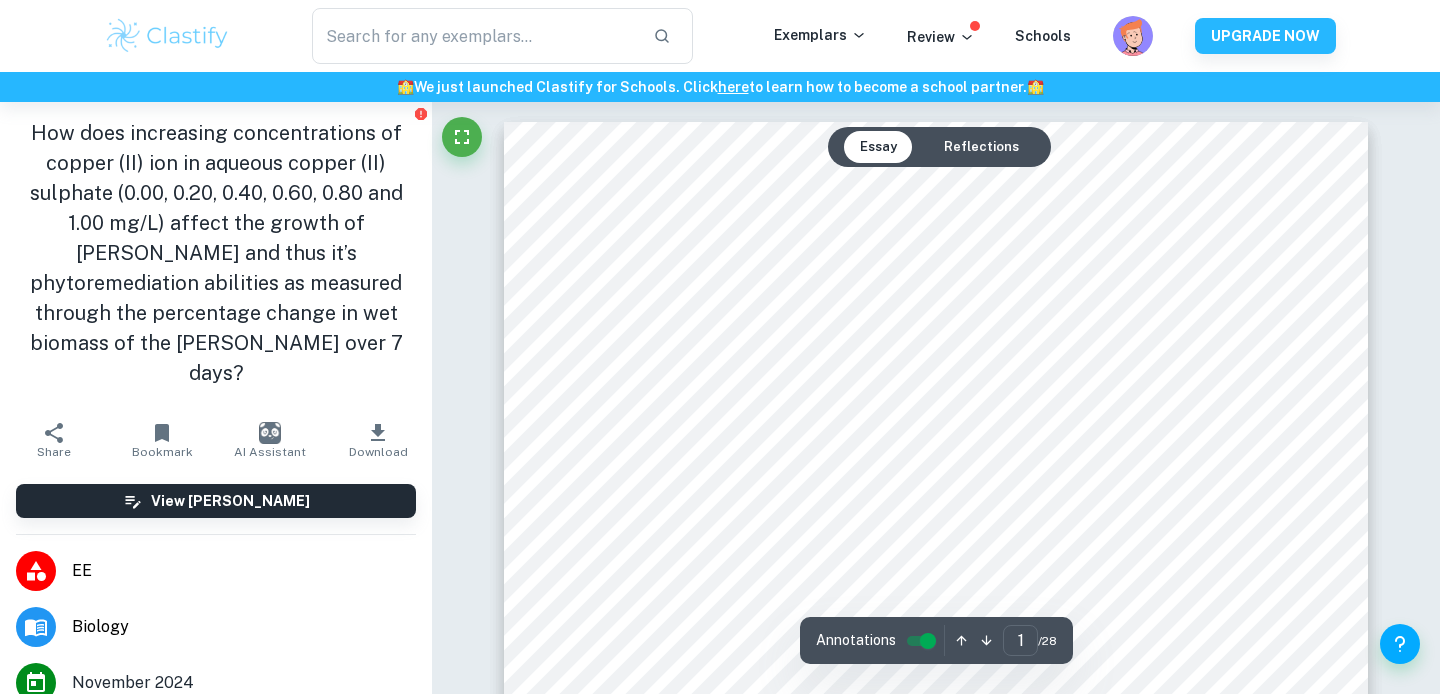 click on "Reflections" at bounding box center (981, 147) 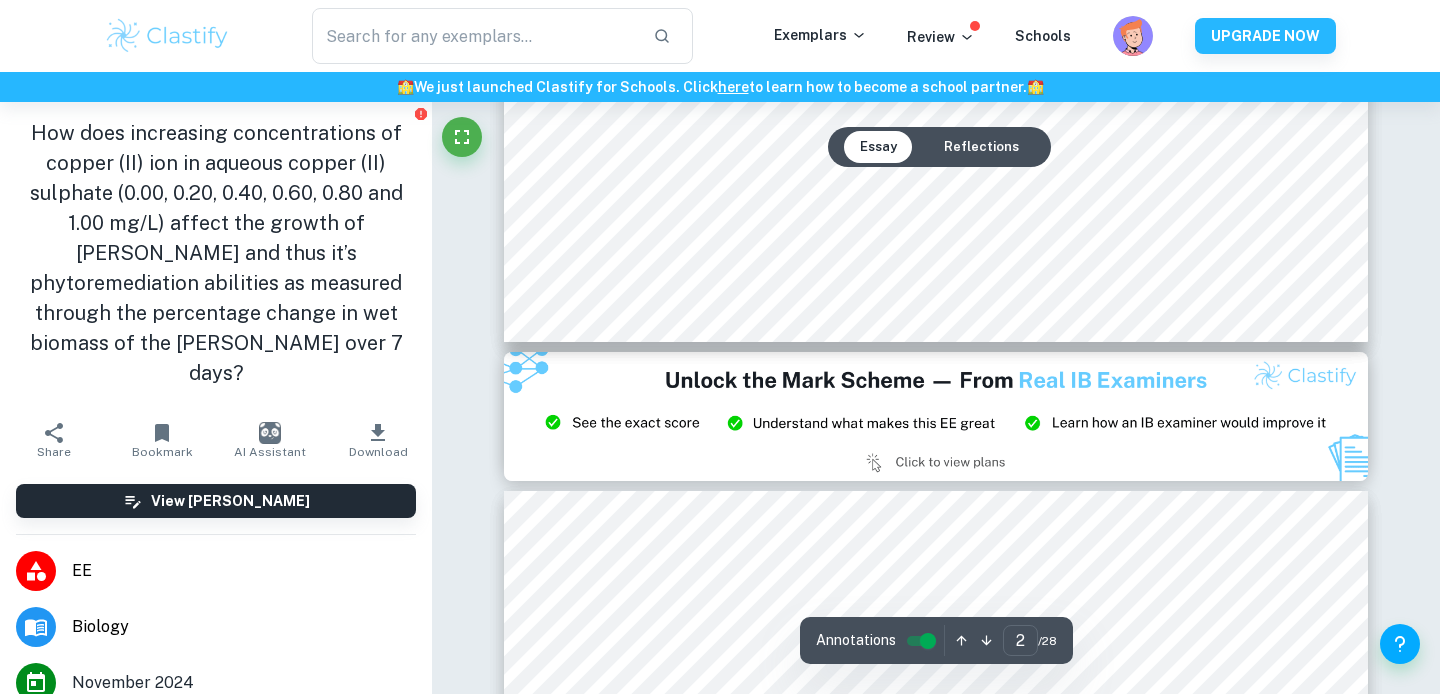 type on "3" 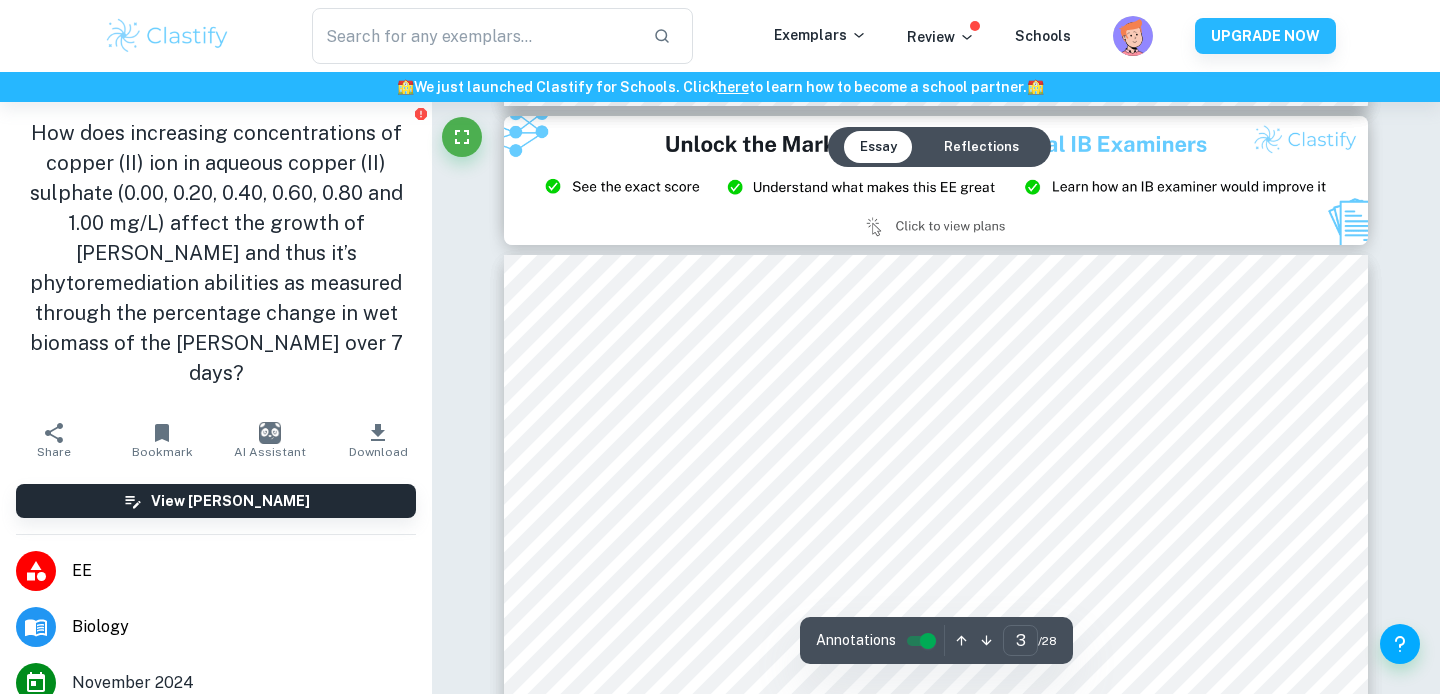 scroll, scrollTop: 2504, scrollLeft: 0, axis: vertical 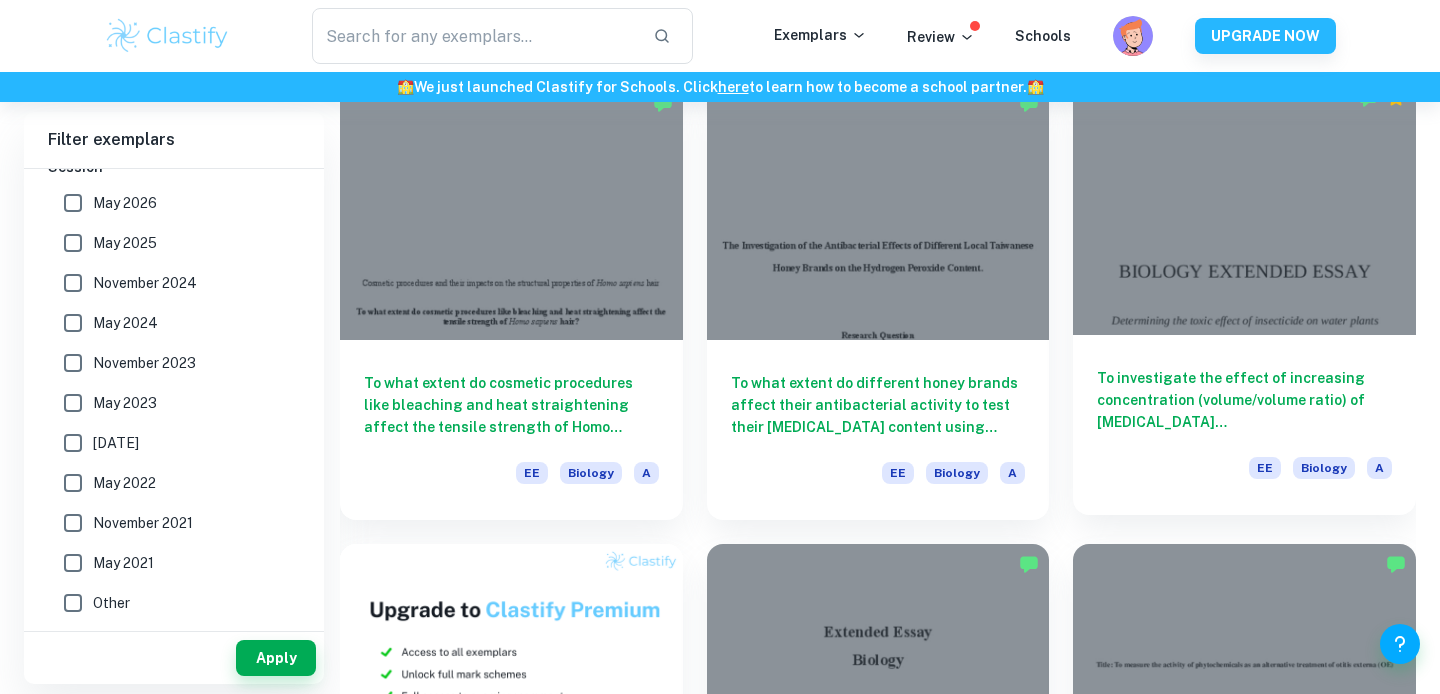 click on "To investigate the effect of increasing concentration (volume/volume ratio) of [MEDICAL_DATA]
(0.1%,0.2%,0.3%,0.4%,0.5%) an insecticide, on the total chlorophyll content measured
through a spectrophotometer at 630,691,664 and 647nm, total carotenoid content, measured
at 470nm, and percentage inhibition on electron transport, measured by the rate of
decolorization of DCPIP at 600nm, of Elodea canadensis." at bounding box center [1244, 400] 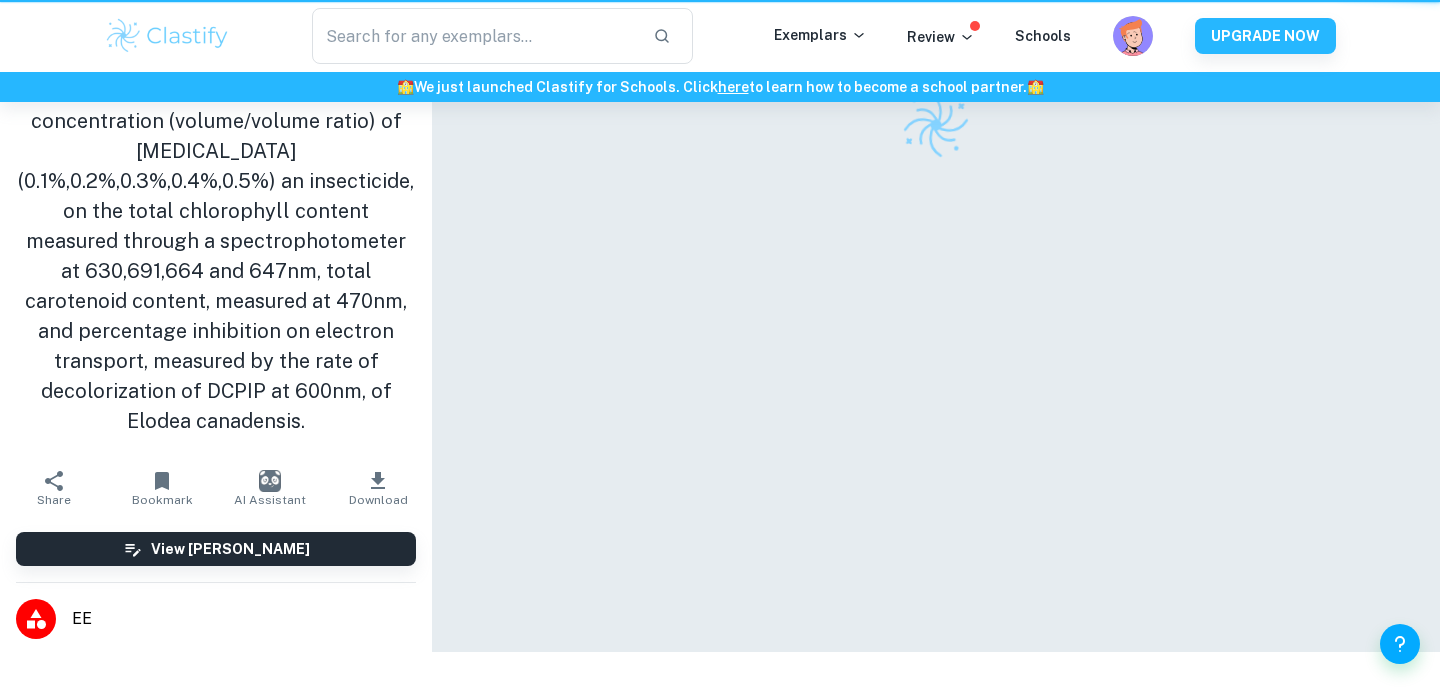 scroll, scrollTop: 0, scrollLeft: 0, axis: both 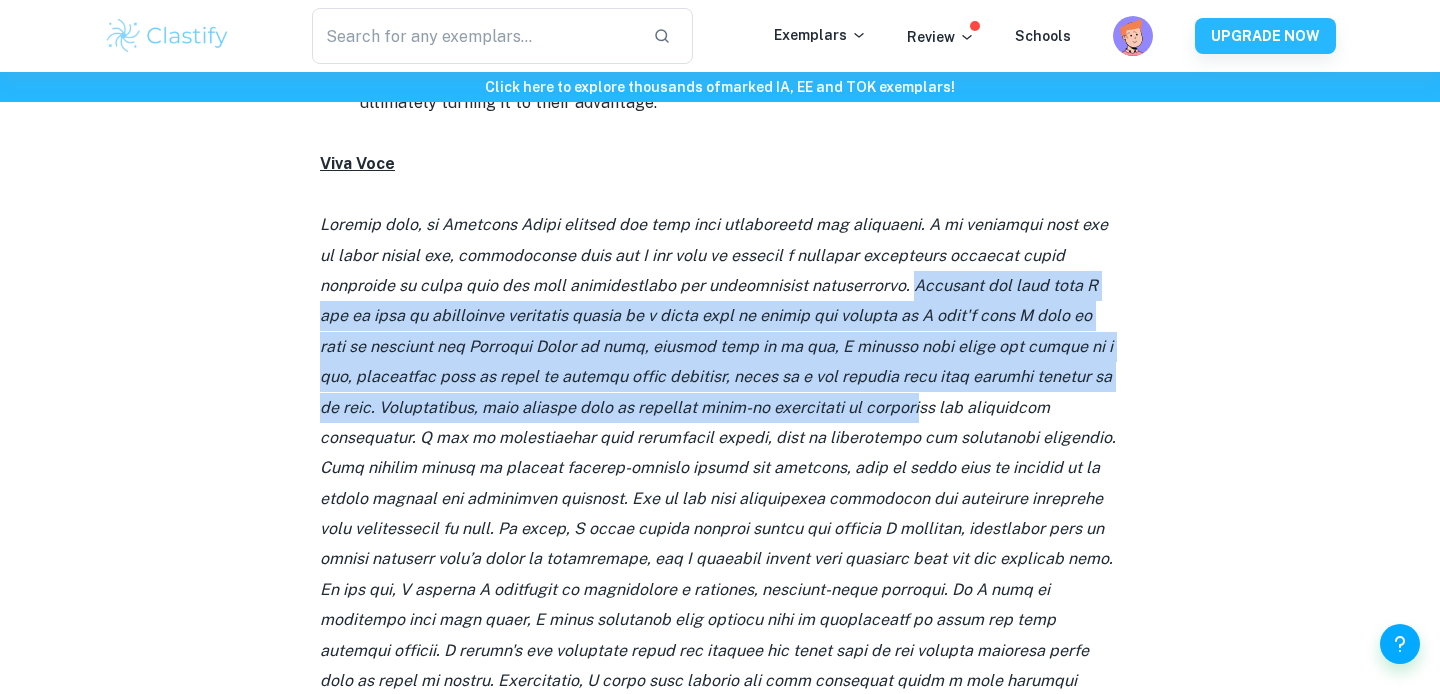 drag, startPoint x: 892, startPoint y: 197, endPoint x: 896, endPoint y: 323, distance: 126.06348 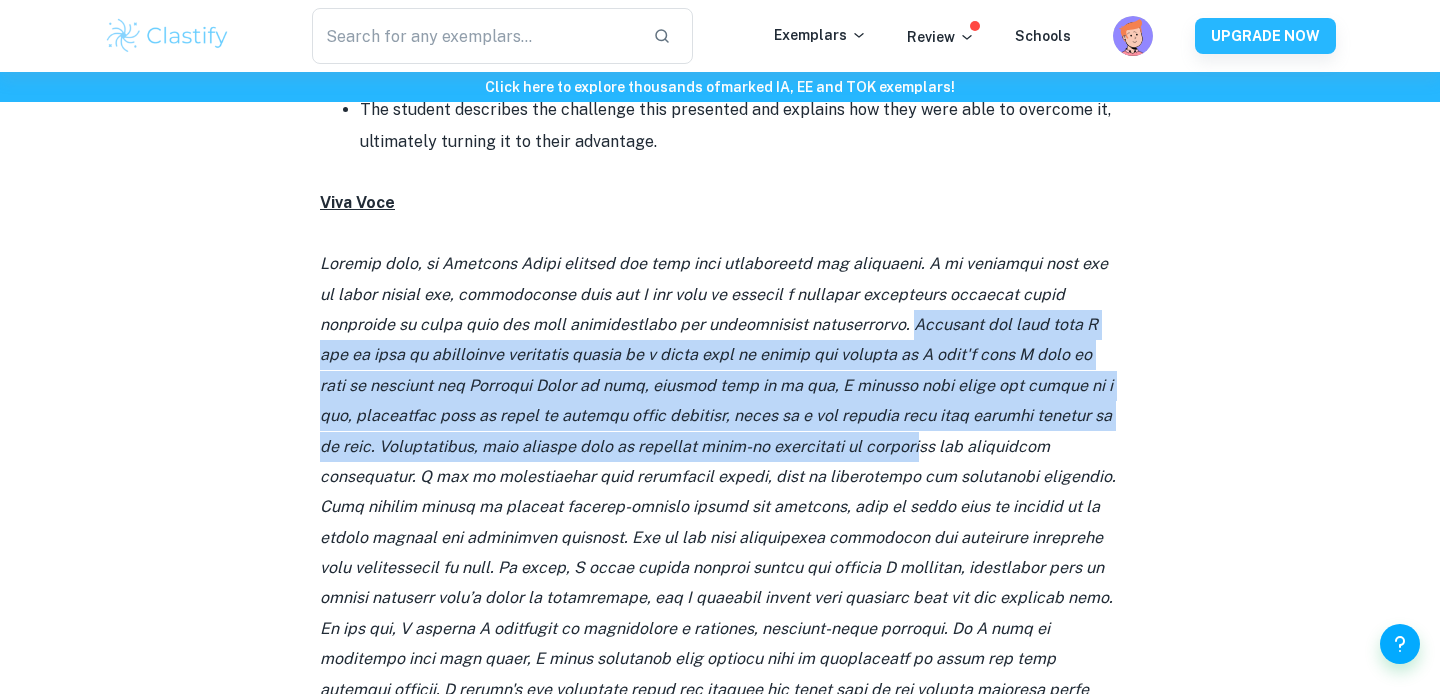 scroll, scrollTop: 4586, scrollLeft: 0, axis: vertical 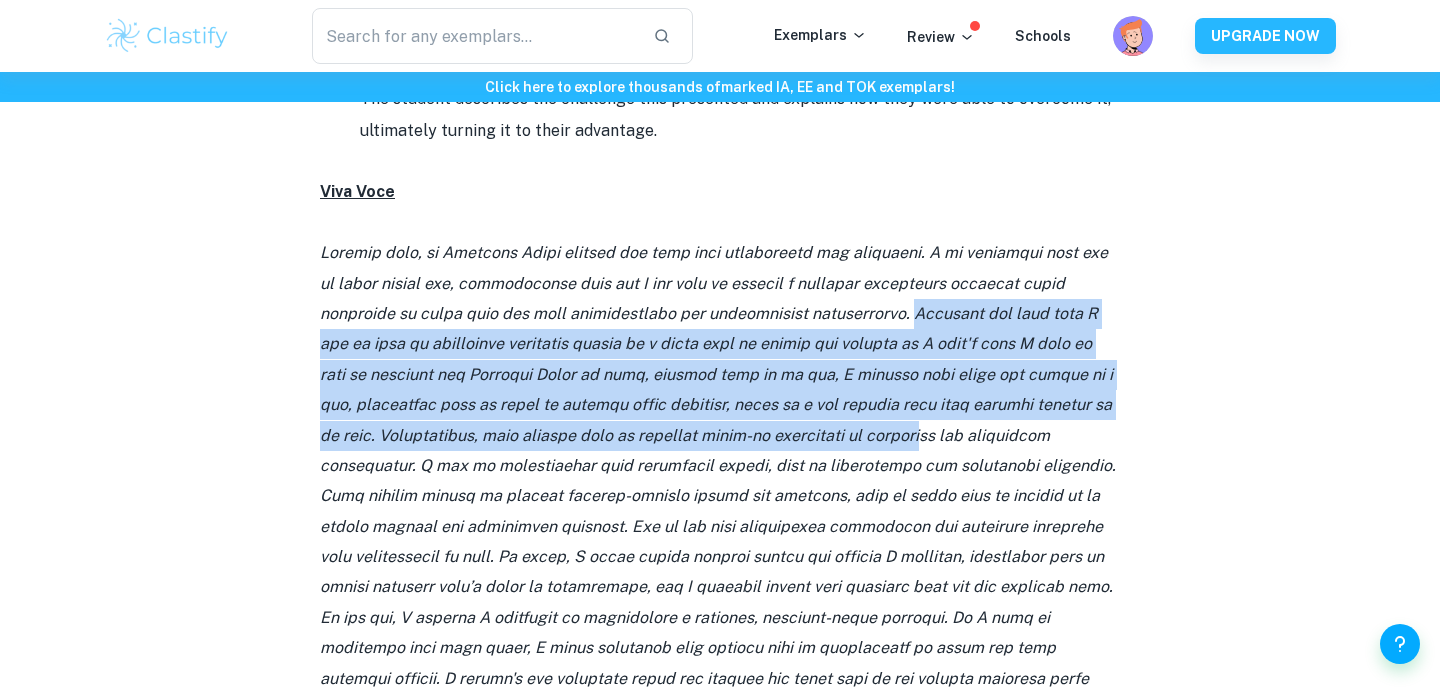 click at bounding box center [718, 495] 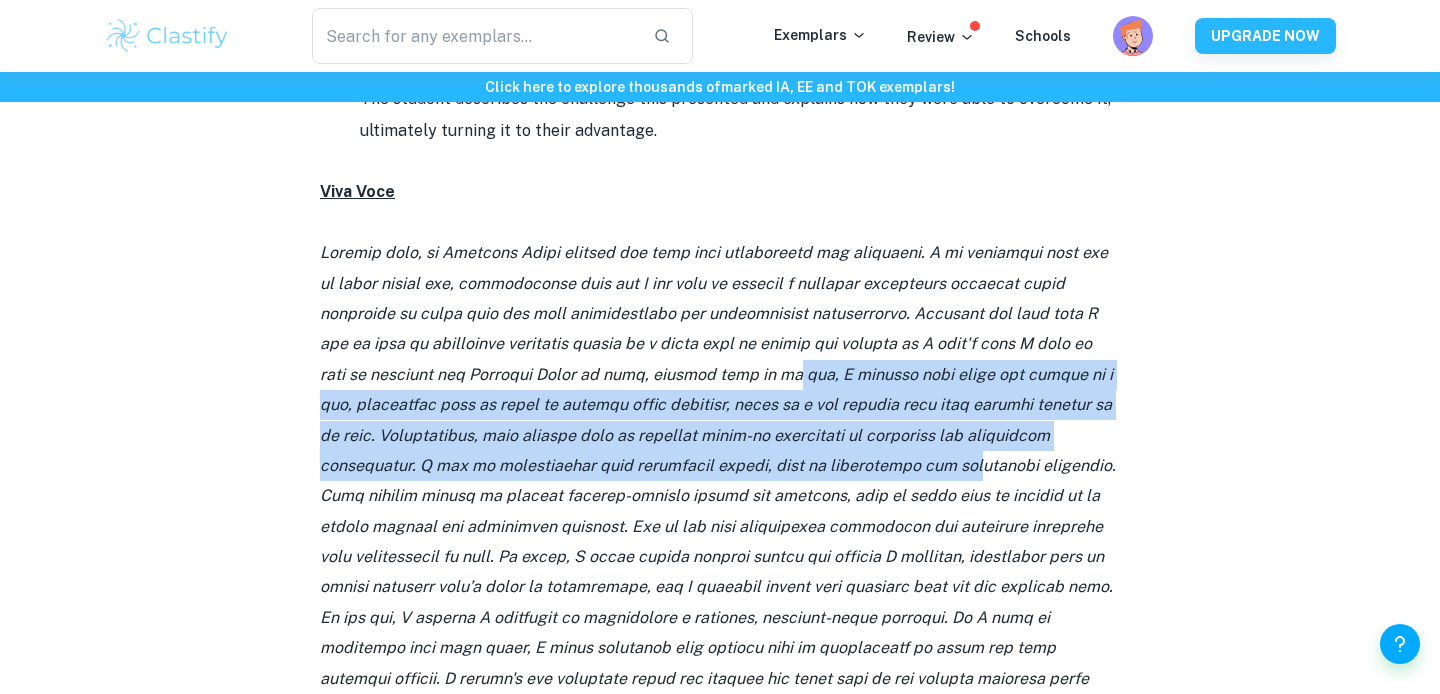 drag, startPoint x: 734, startPoint y: 280, endPoint x: 967, endPoint y: 369, distance: 249.41933 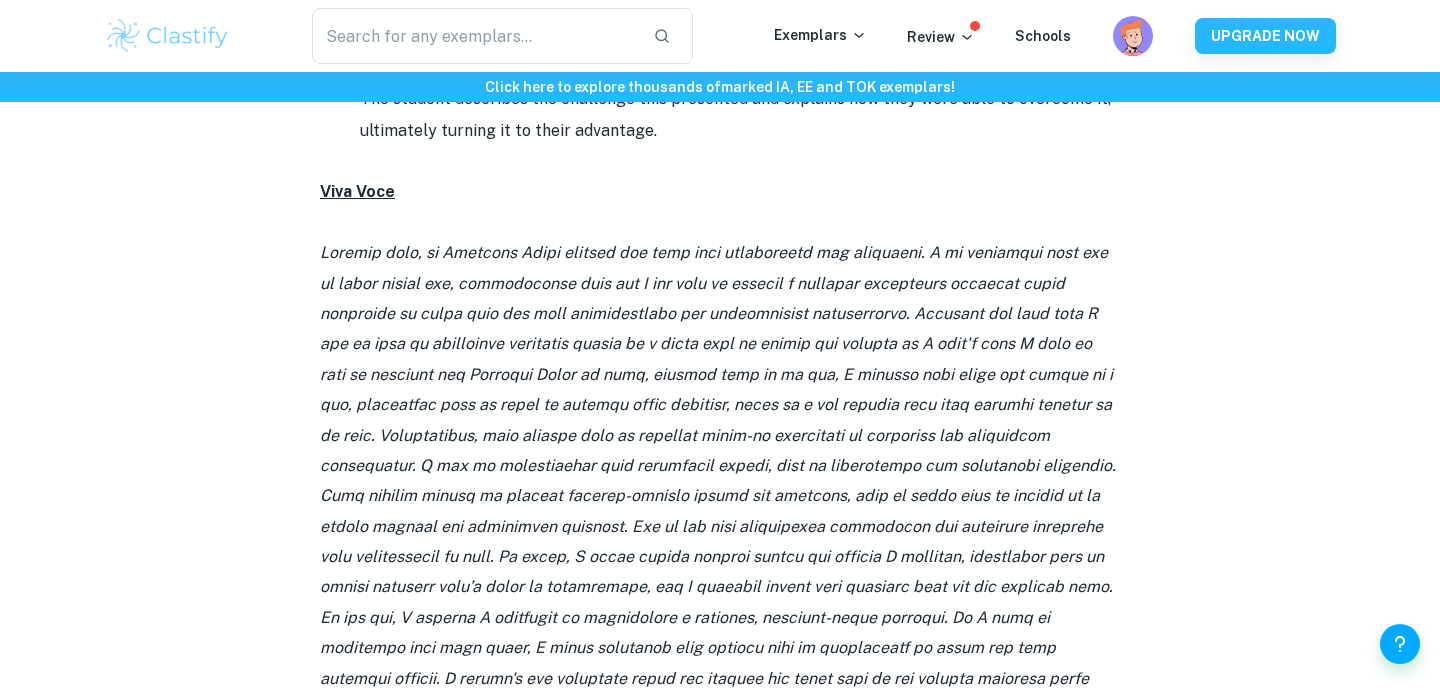 click at bounding box center (718, 495) 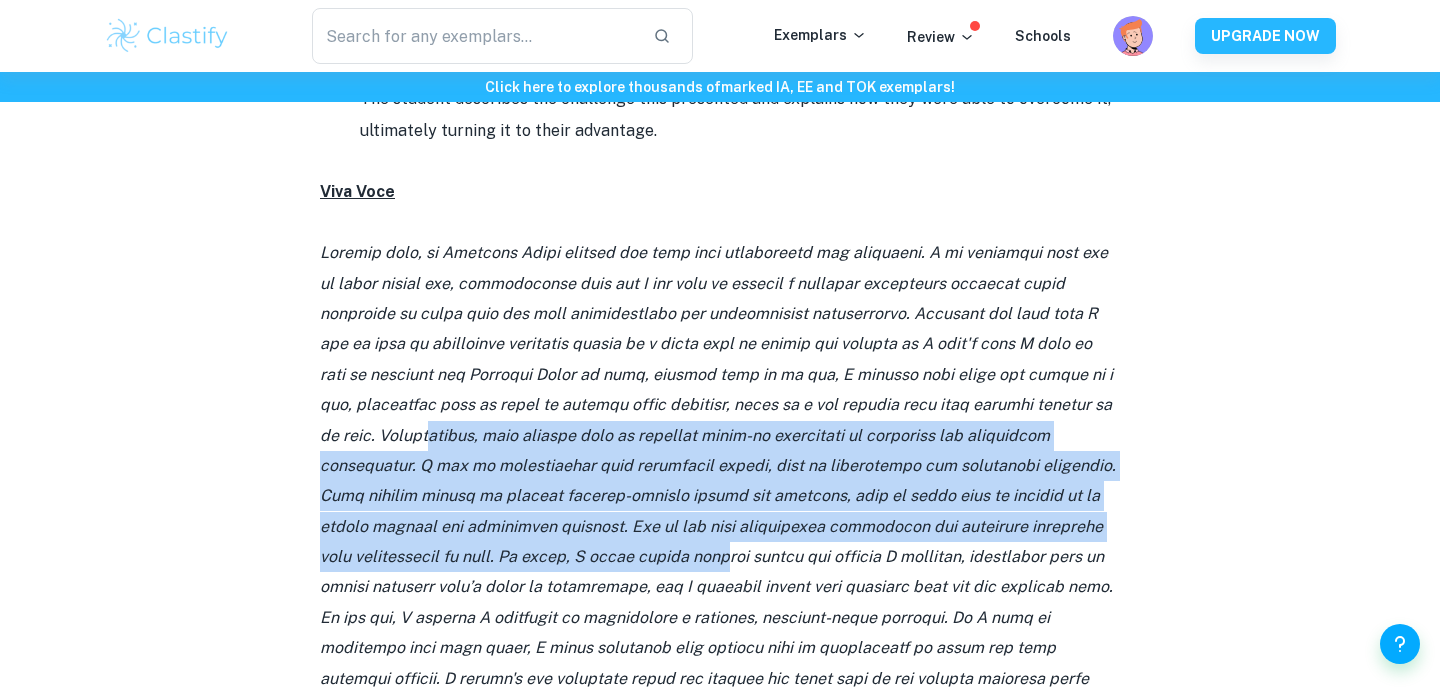 drag, startPoint x: 405, startPoint y: 343, endPoint x: 688, endPoint y: 460, distance: 306.23193 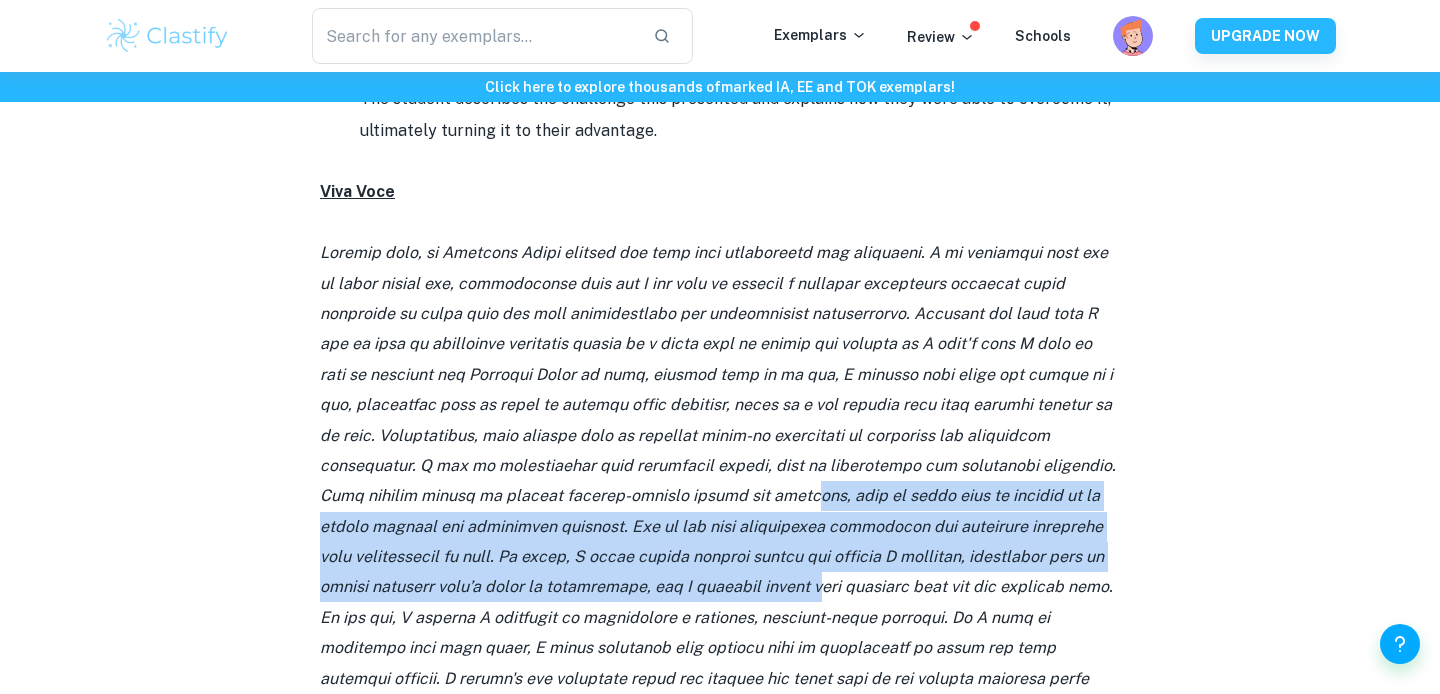 drag, startPoint x: 798, startPoint y: 410, endPoint x: 818, endPoint y: 486, distance: 78.58753 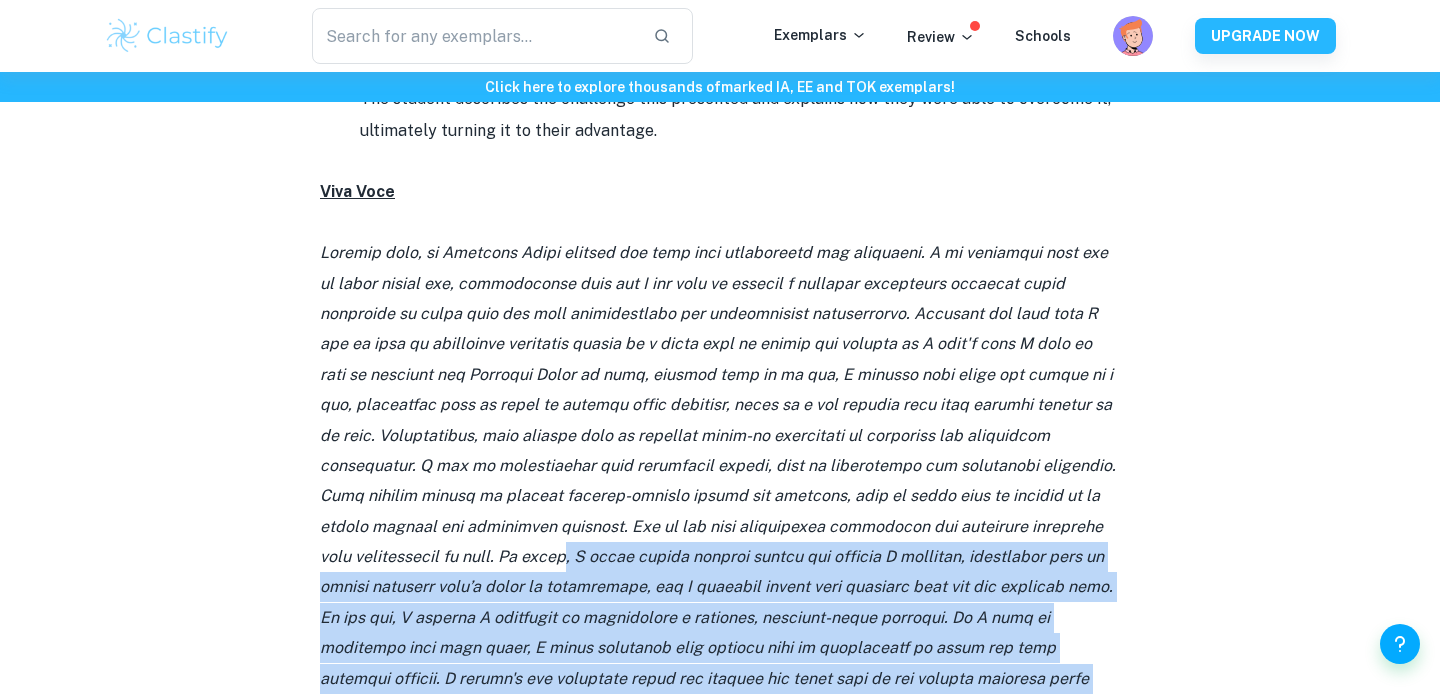 drag, startPoint x: 537, startPoint y: 465, endPoint x: 715, endPoint y: 621, distance: 236.68544 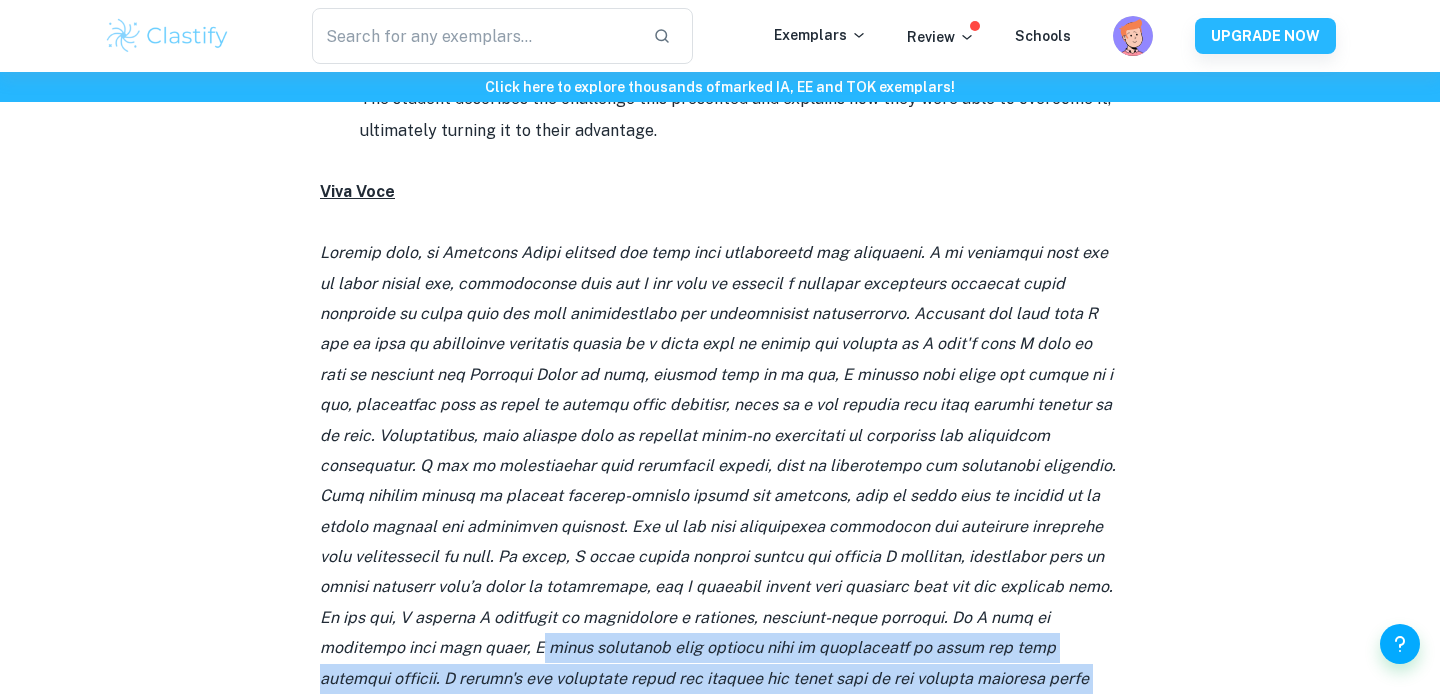 drag, startPoint x: 438, startPoint y: 556, endPoint x: 660, endPoint y: 610, distance: 228.47319 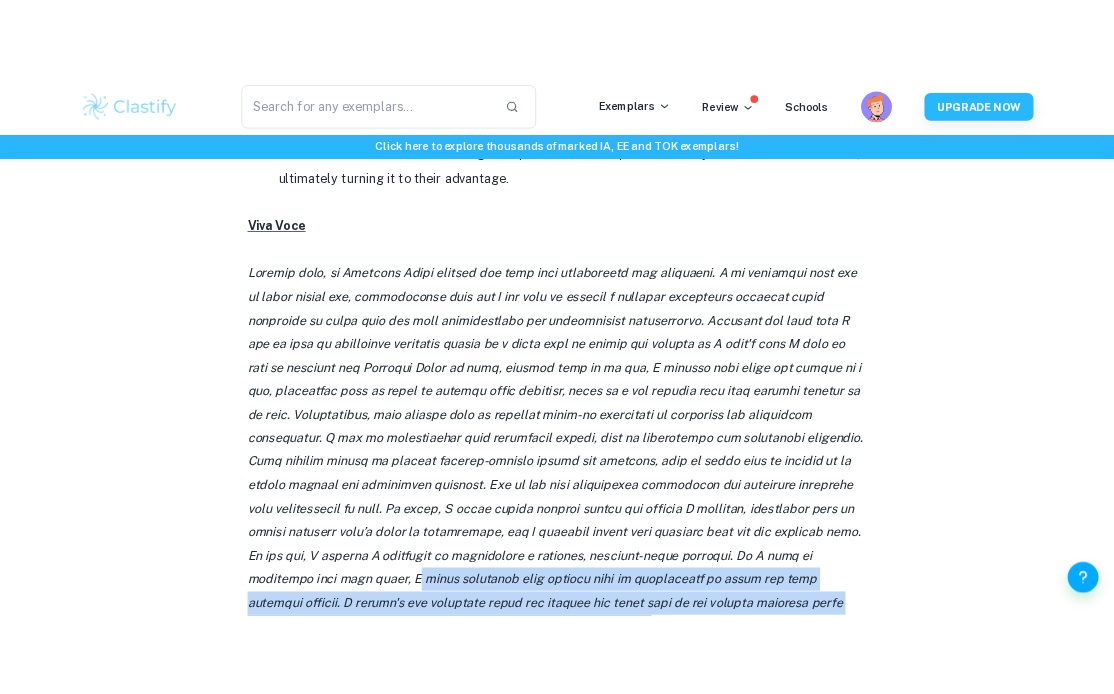 scroll, scrollTop: 4602, scrollLeft: 0, axis: vertical 